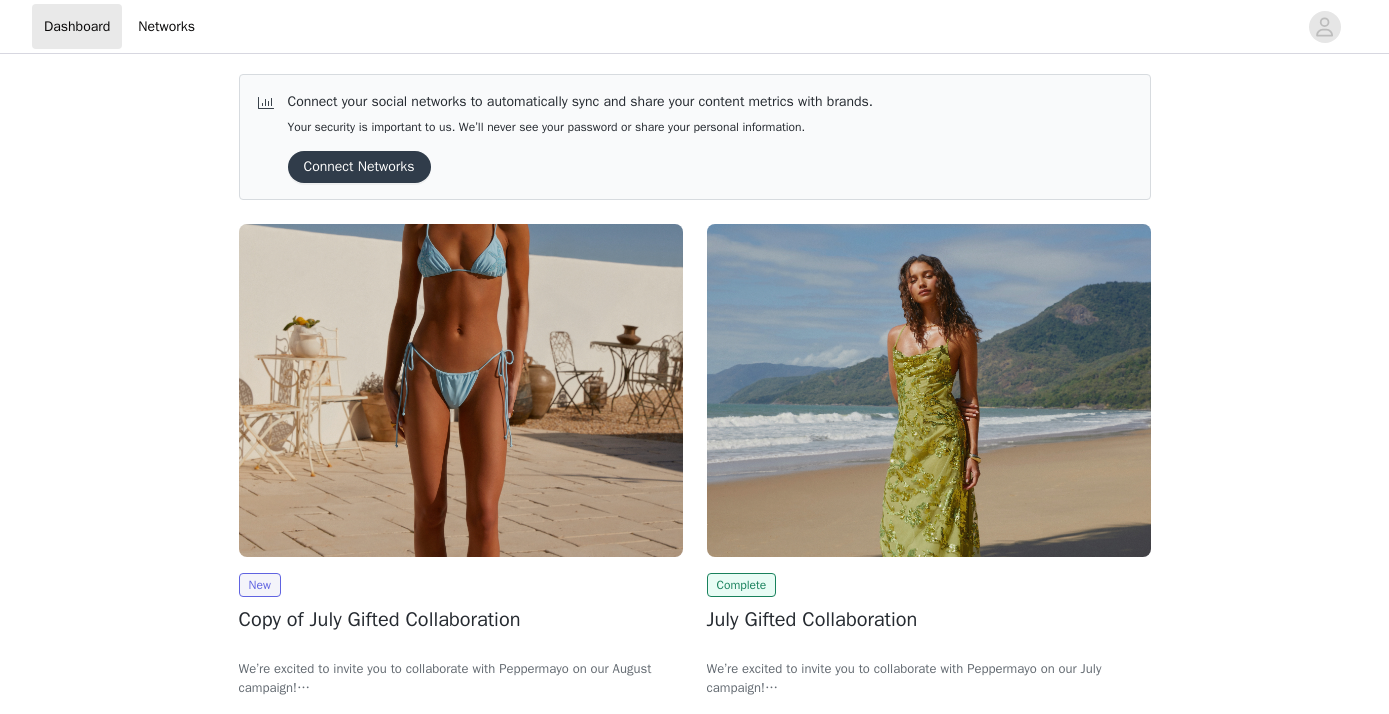 scroll, scrollTop: 0, scrollLeft: 0, axis: both 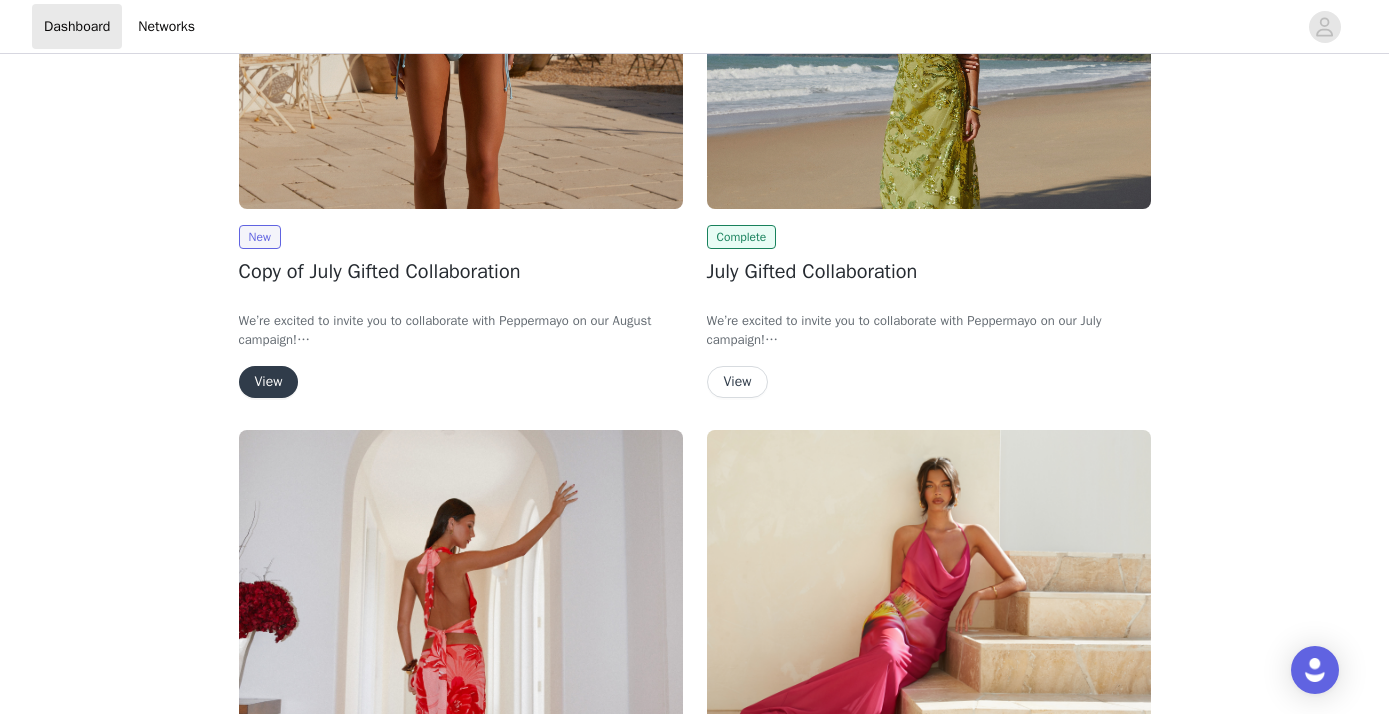 click on "View" at bounding box center (269, 382) 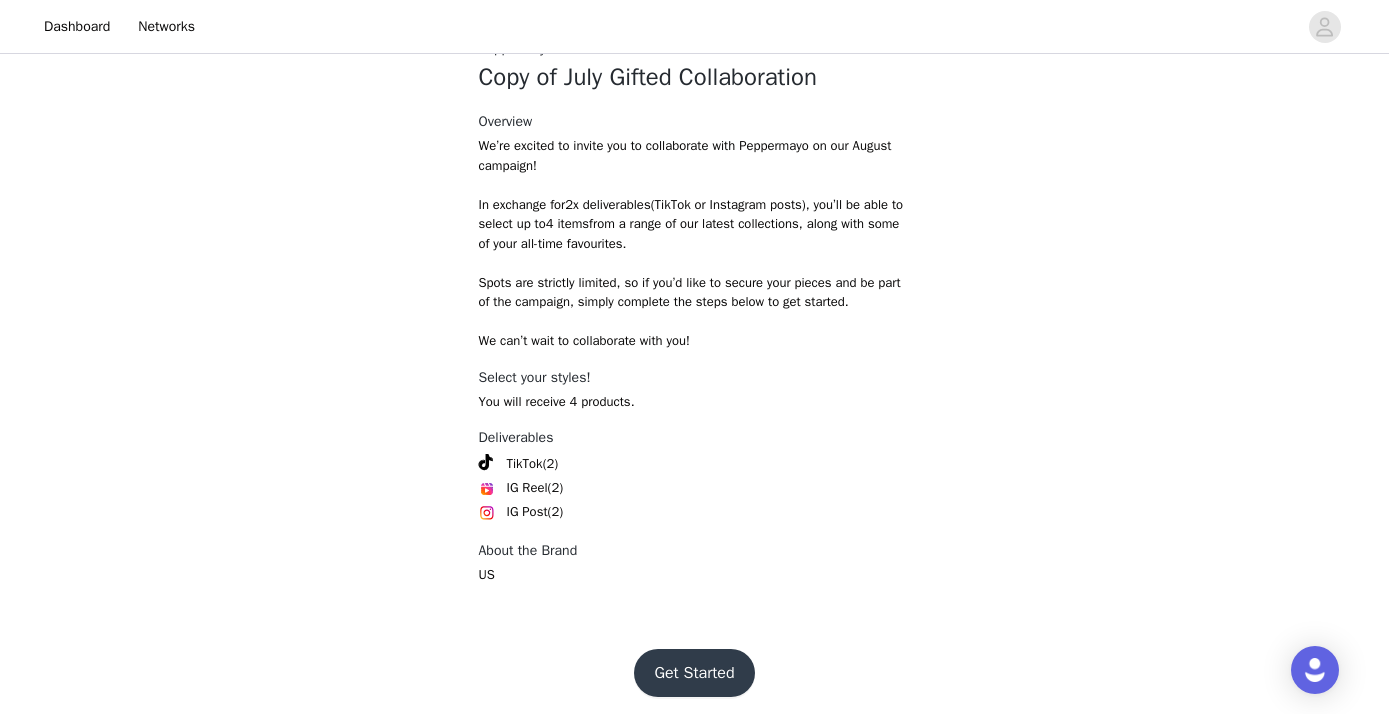 click on "Get Started" at bounding box center [694, 673] 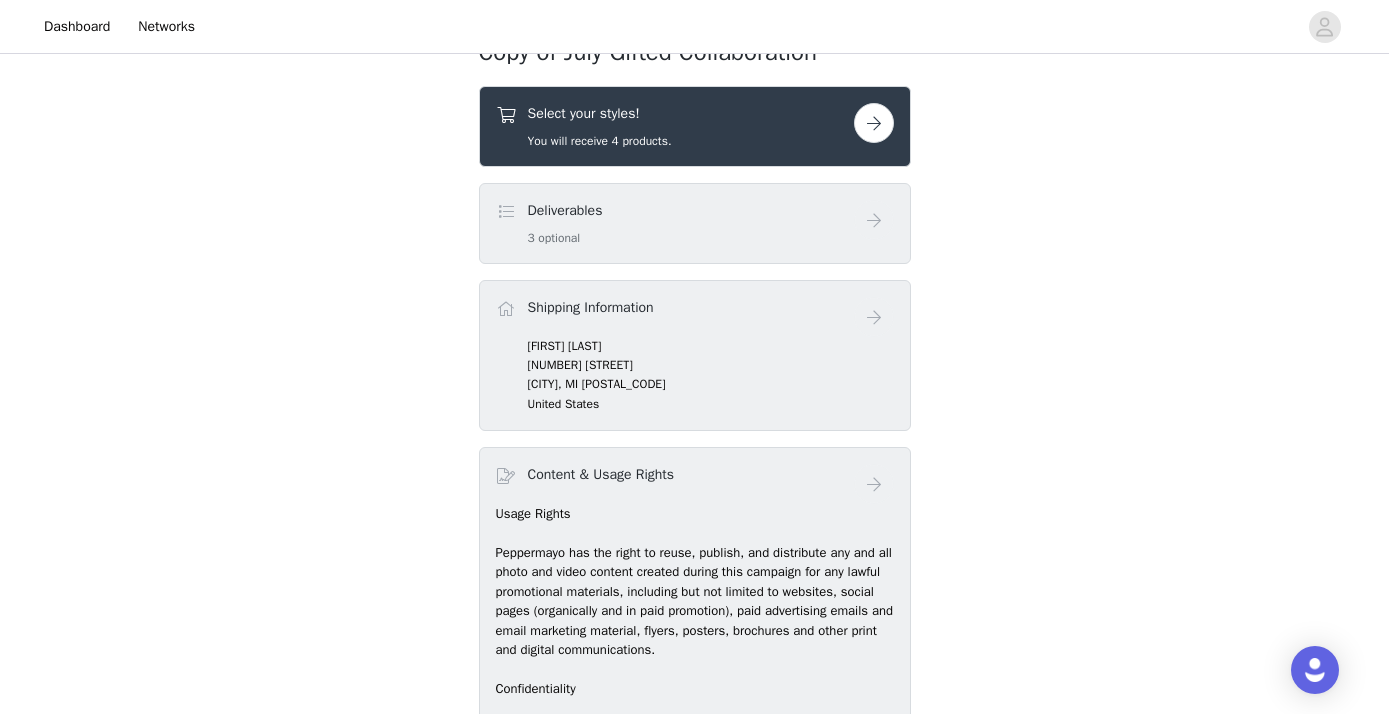scroll, scrollTop: 773, scrollLeft: 0, axis: vertical 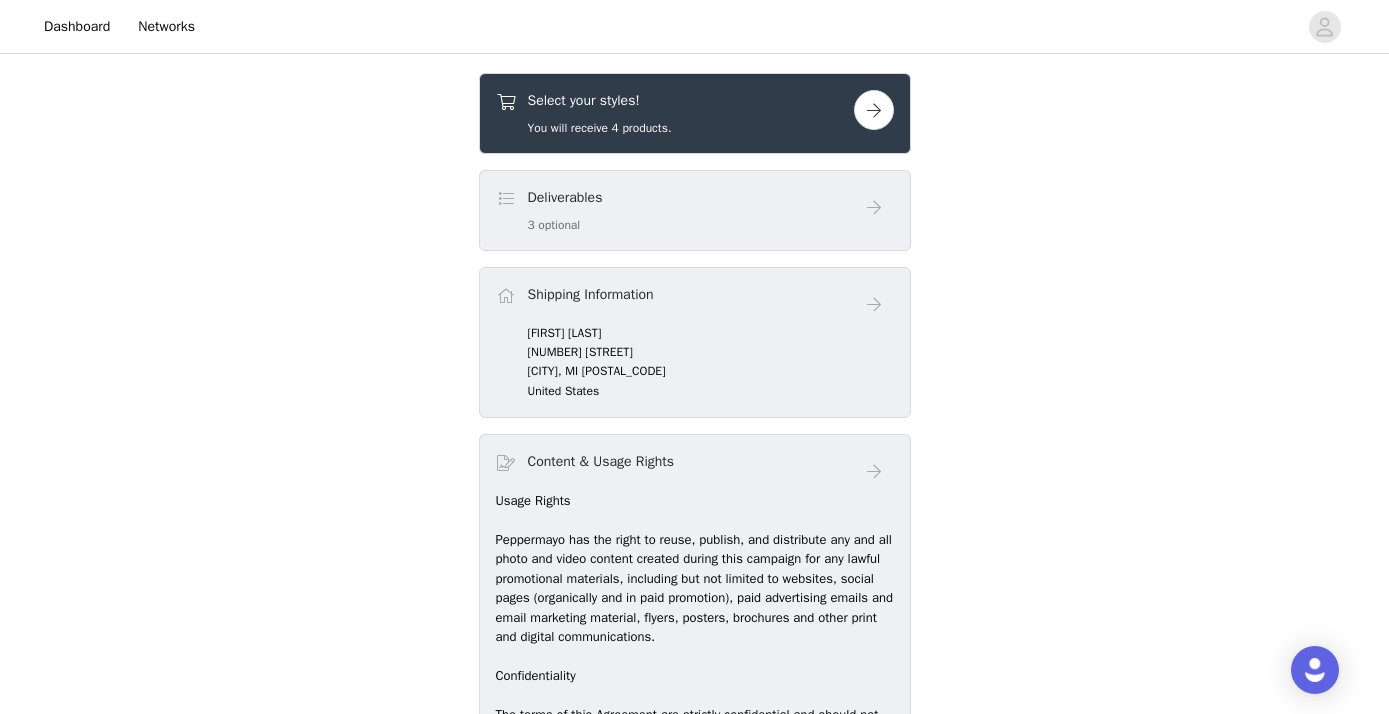 click on "Select your styles!   You will receive 4 products." at bounding box center (675, 113) 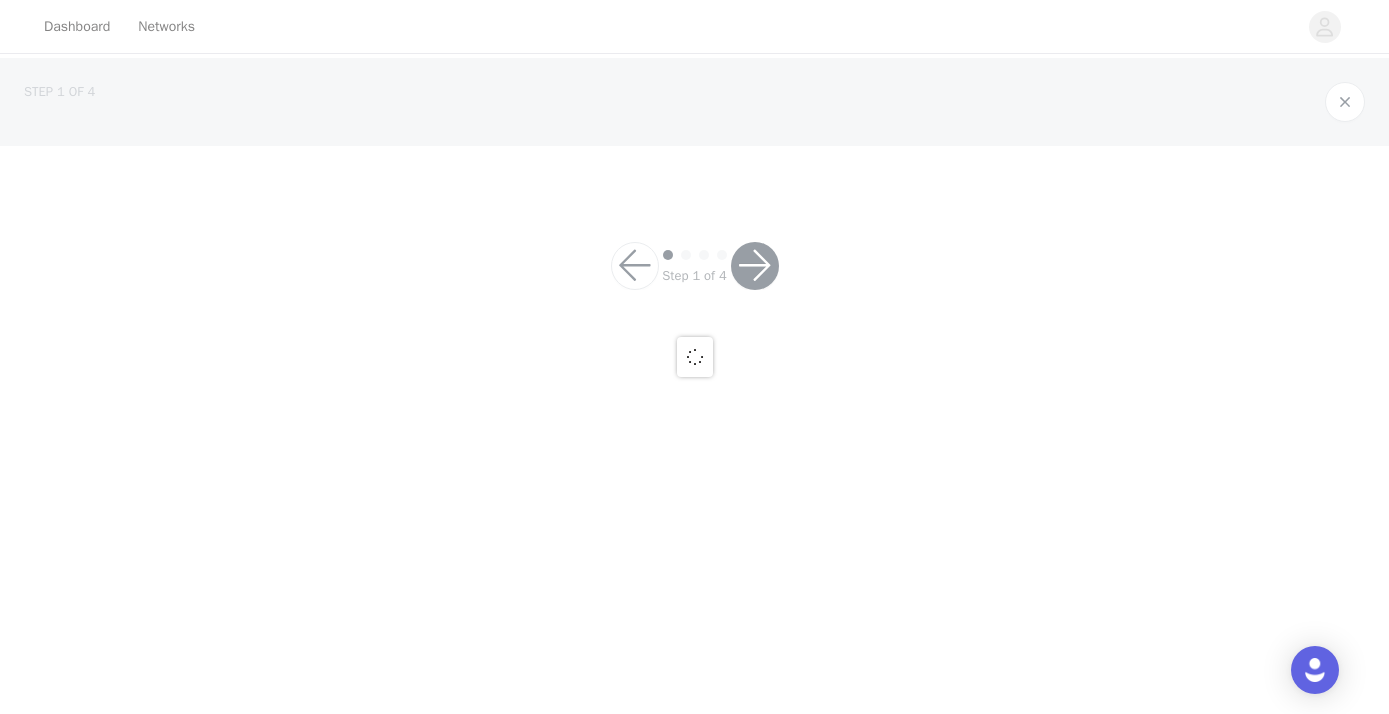 scroll, scrollTop: 0, scrollLeft: 0, axis: both 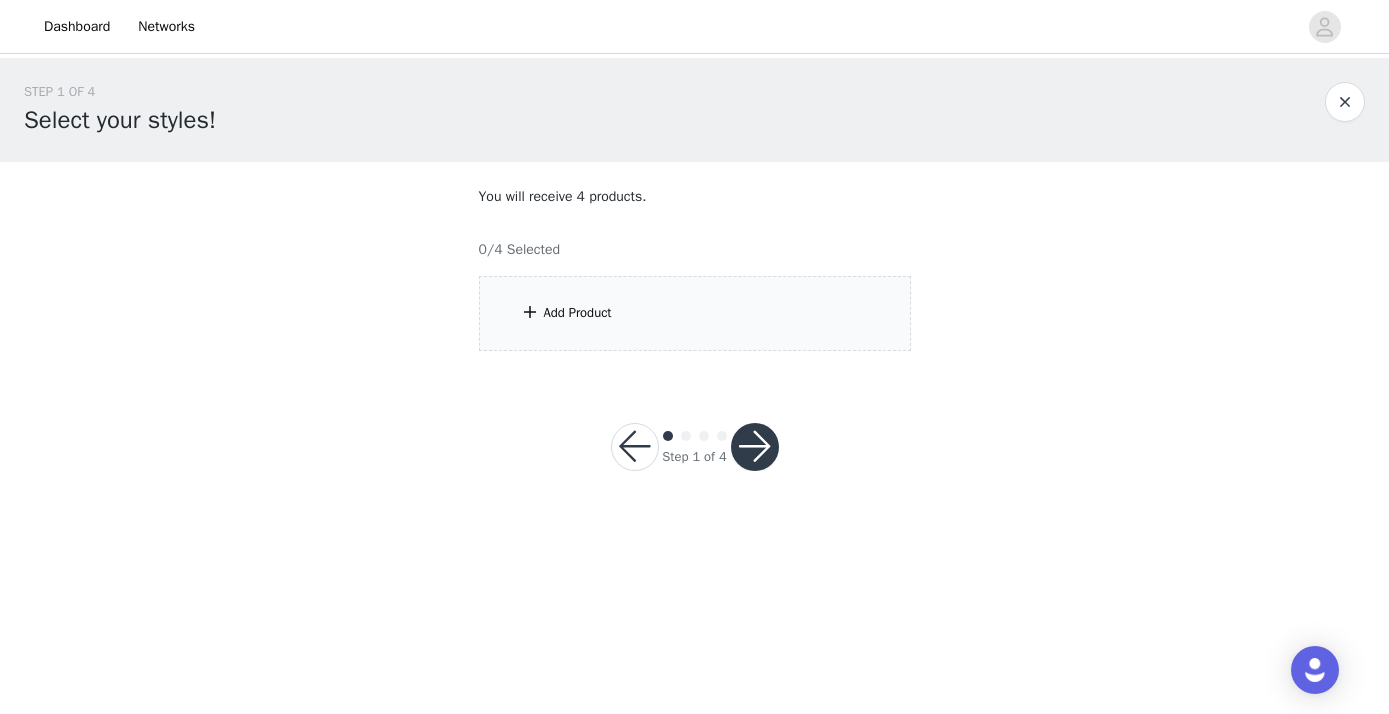click on "Add Product" at bounding box center [695, 313] 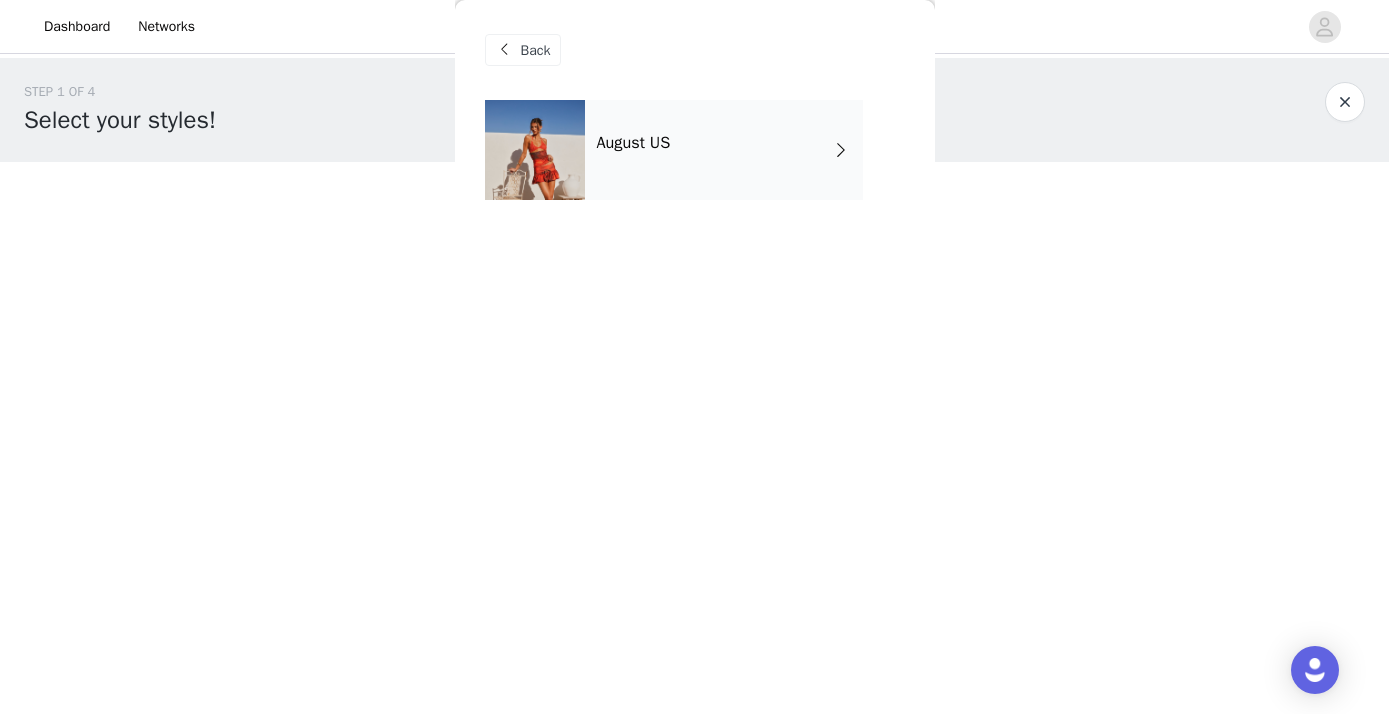click on "August US" at bounding box center (724, 150) 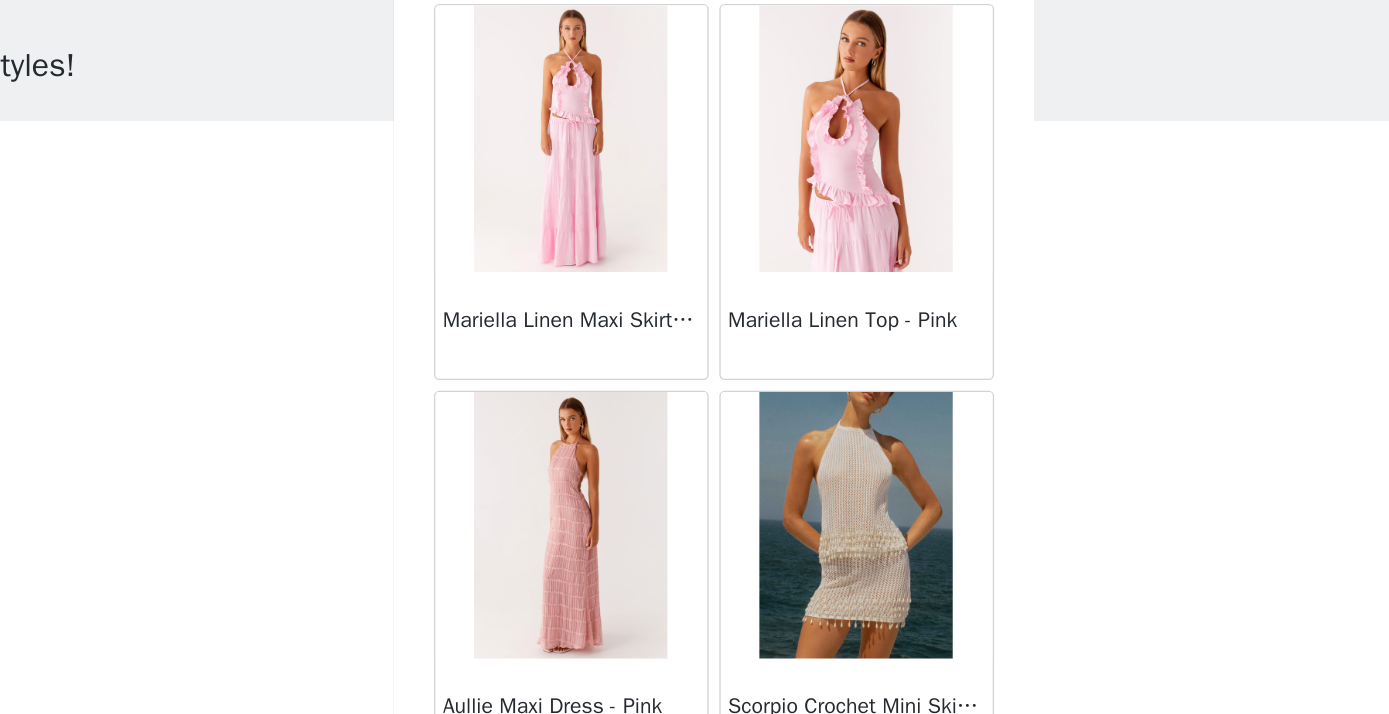scroll, scrollTop: 2346, scrollLeft: 0, axis: vertical 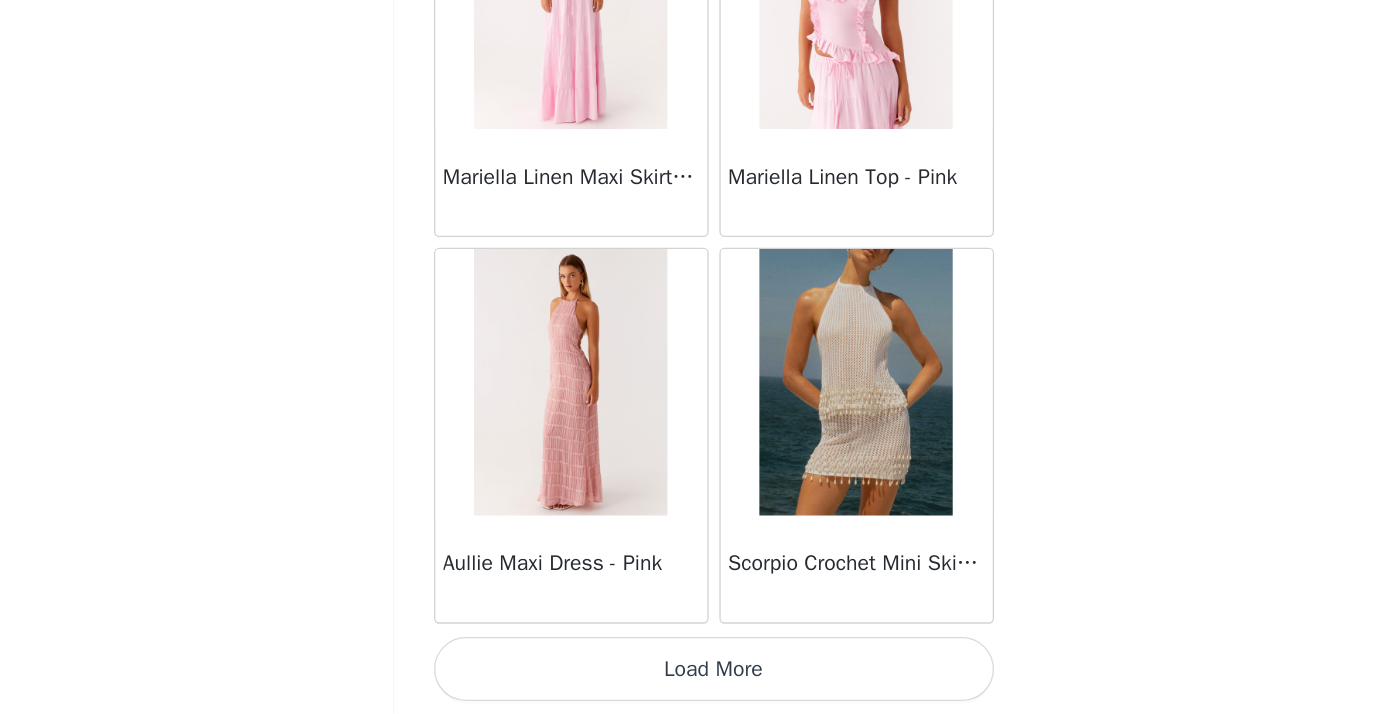 click on "Load More" at bounding box center (695, 680) 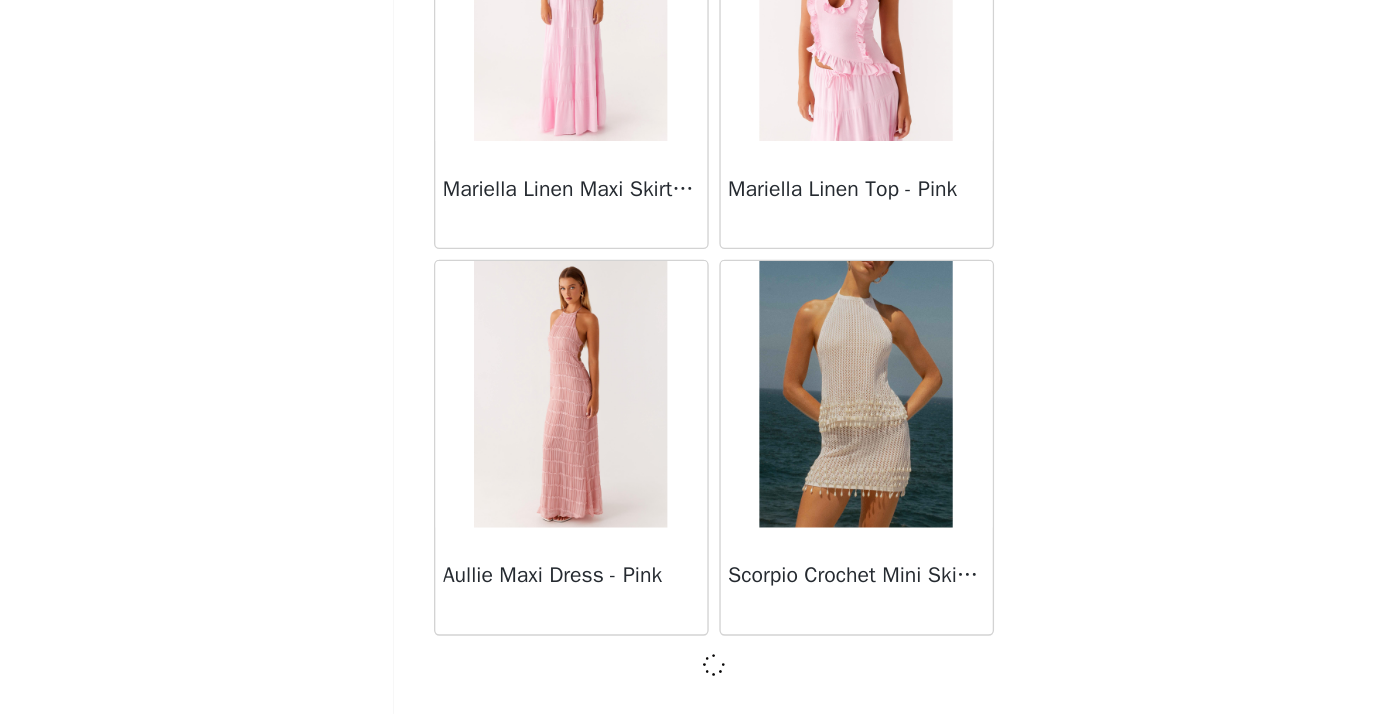scroll, scrollTop: 2337, scrollLeft: 0, axis: vertical 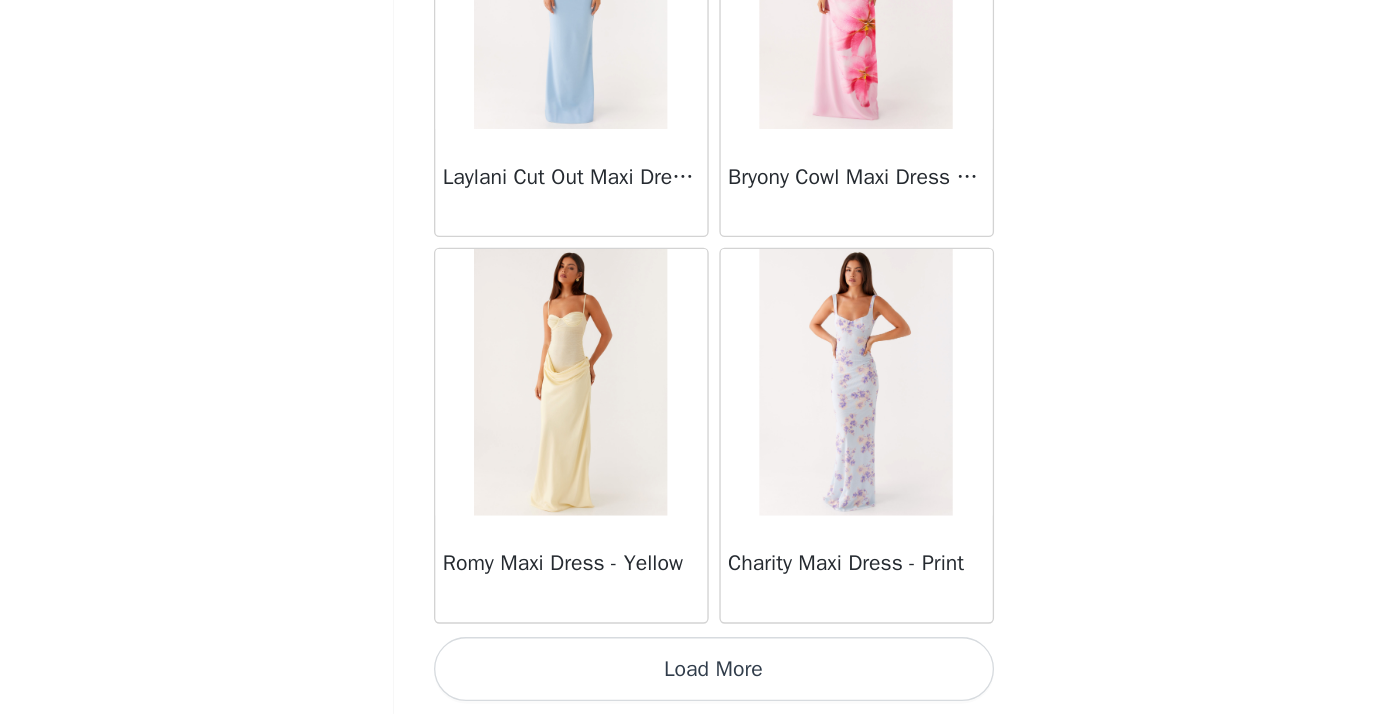 click on "Load More" at bounding box center (695, 680) 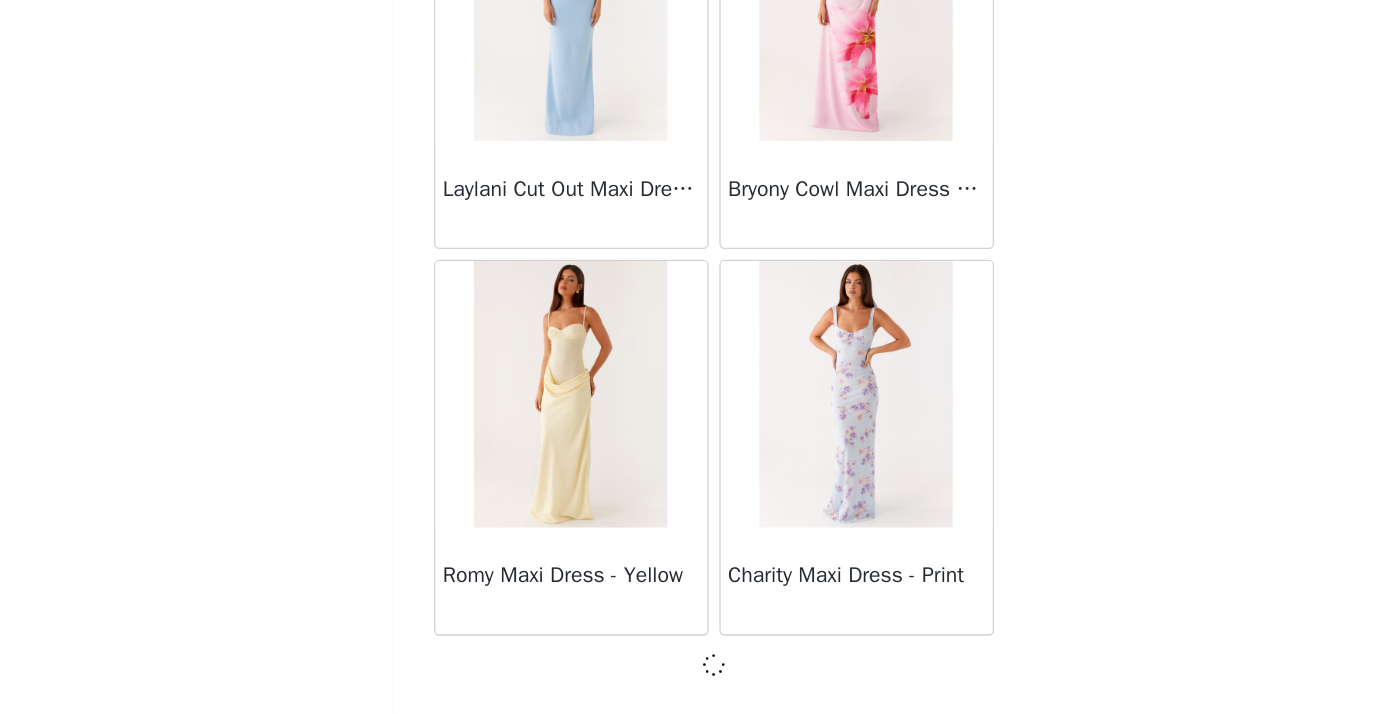 scroll, scrollTop: 5237, scrollLeft: 0, axis: vertical 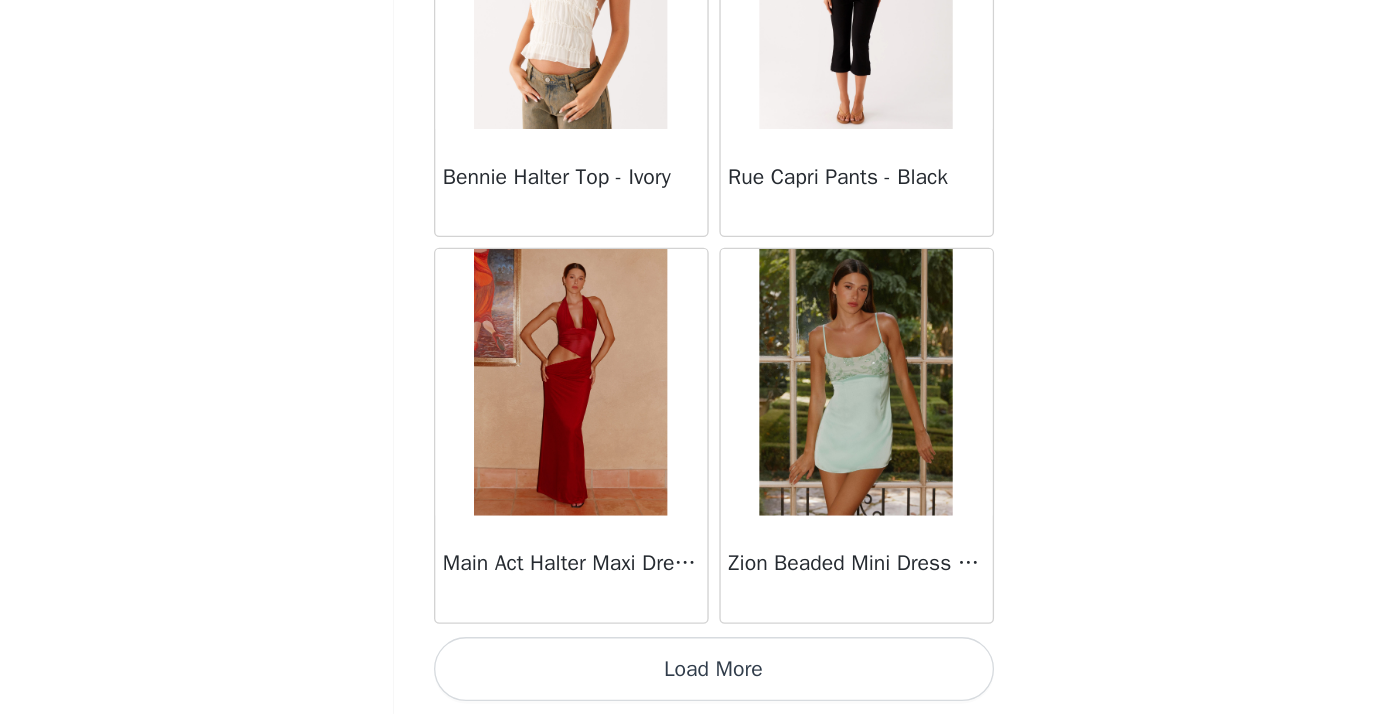 click on "Load More" at bounding box center (695, 680) 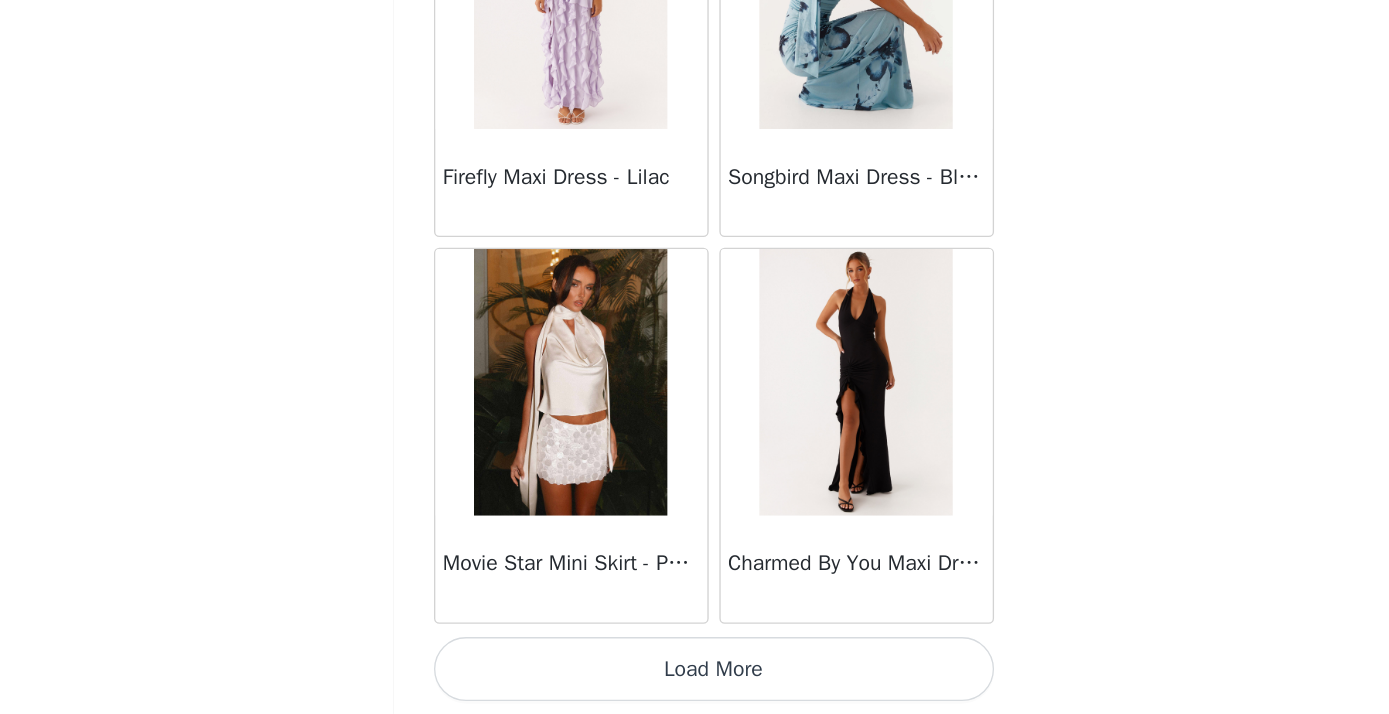 scroll, scrollTop: 11046, scrollLeft: 0, axis: vertical 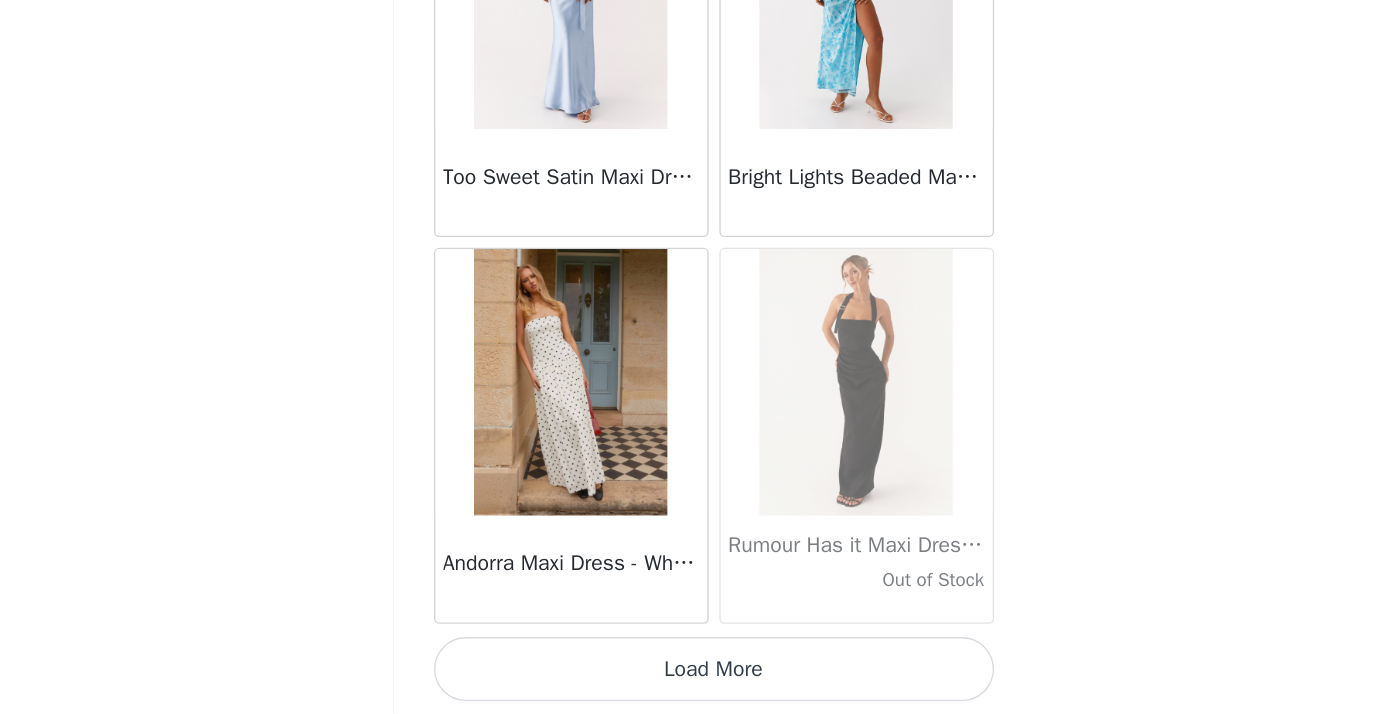 click on "Load More" at bounding box center [695, 680] 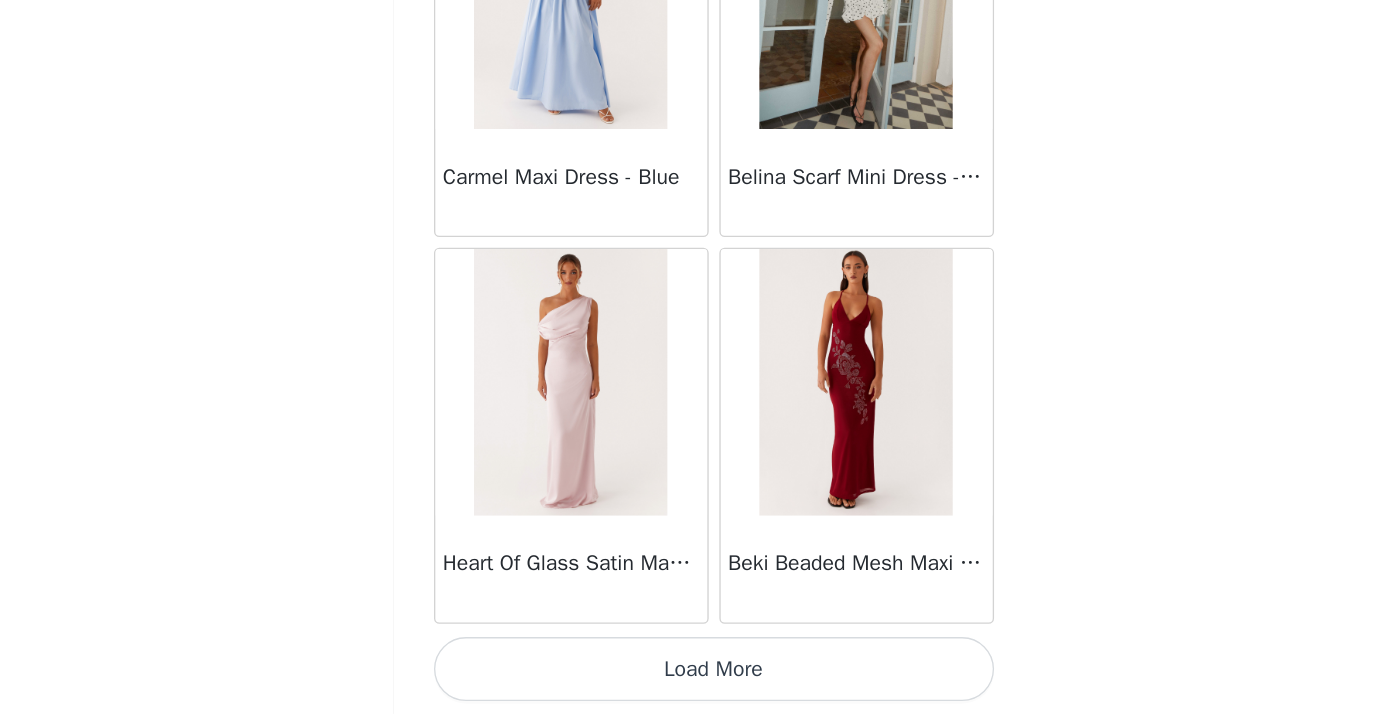 click on "Load More" at bounding box center [695, 680] 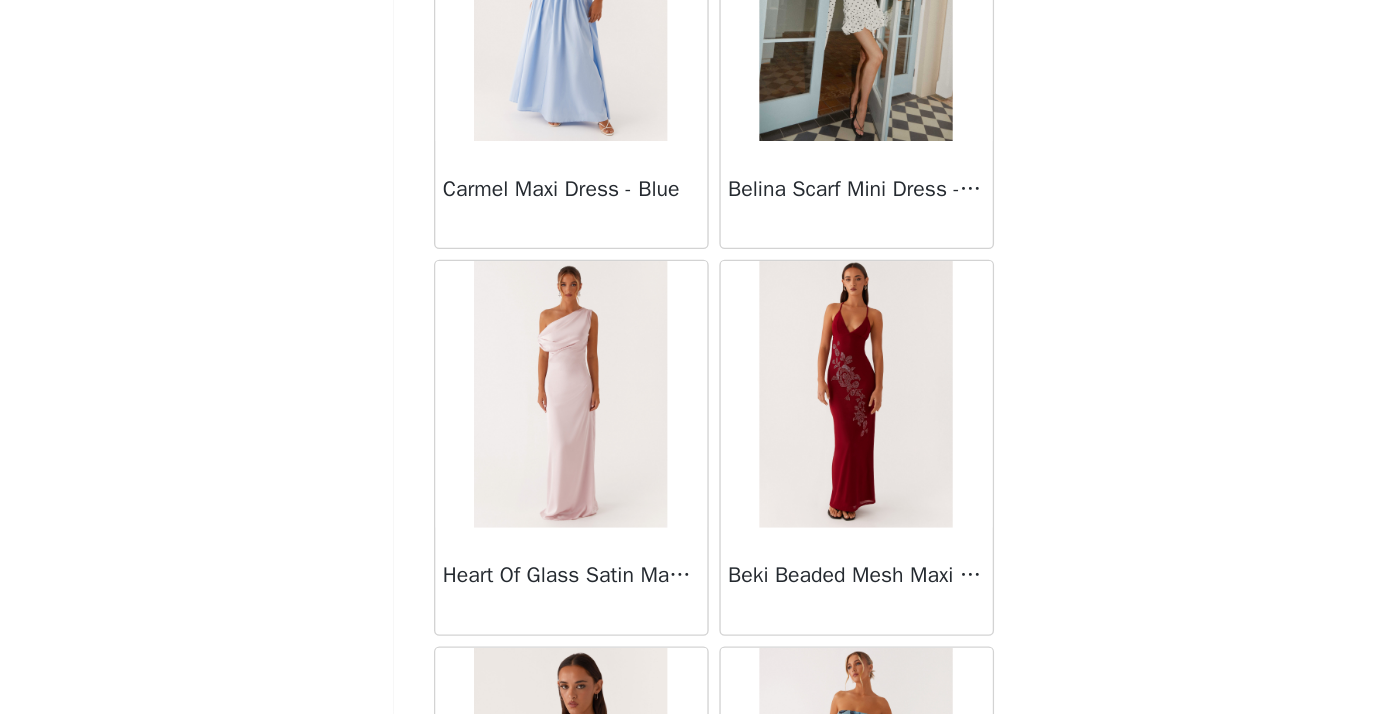 scroll, scrollTop: 1, scrollLeft: 0, axis: vertical 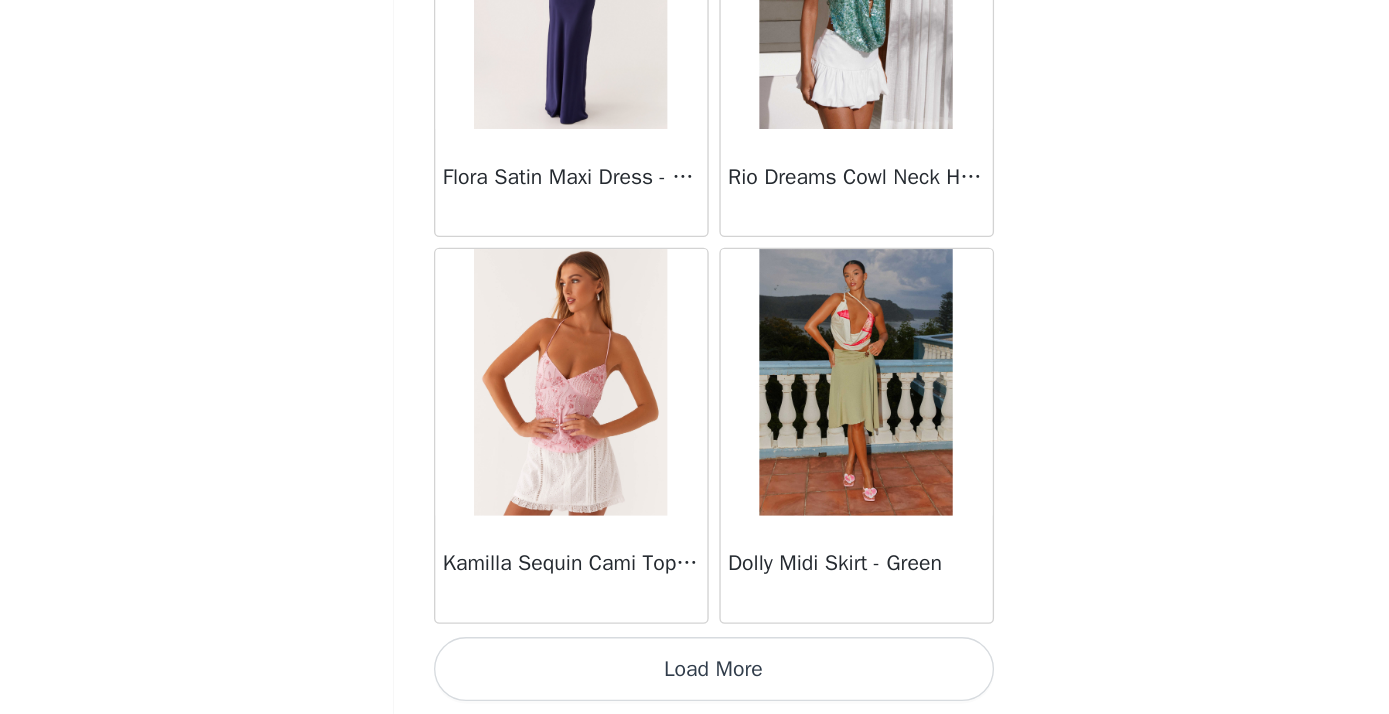 click on "Load More" at bounding box center (695, 680) 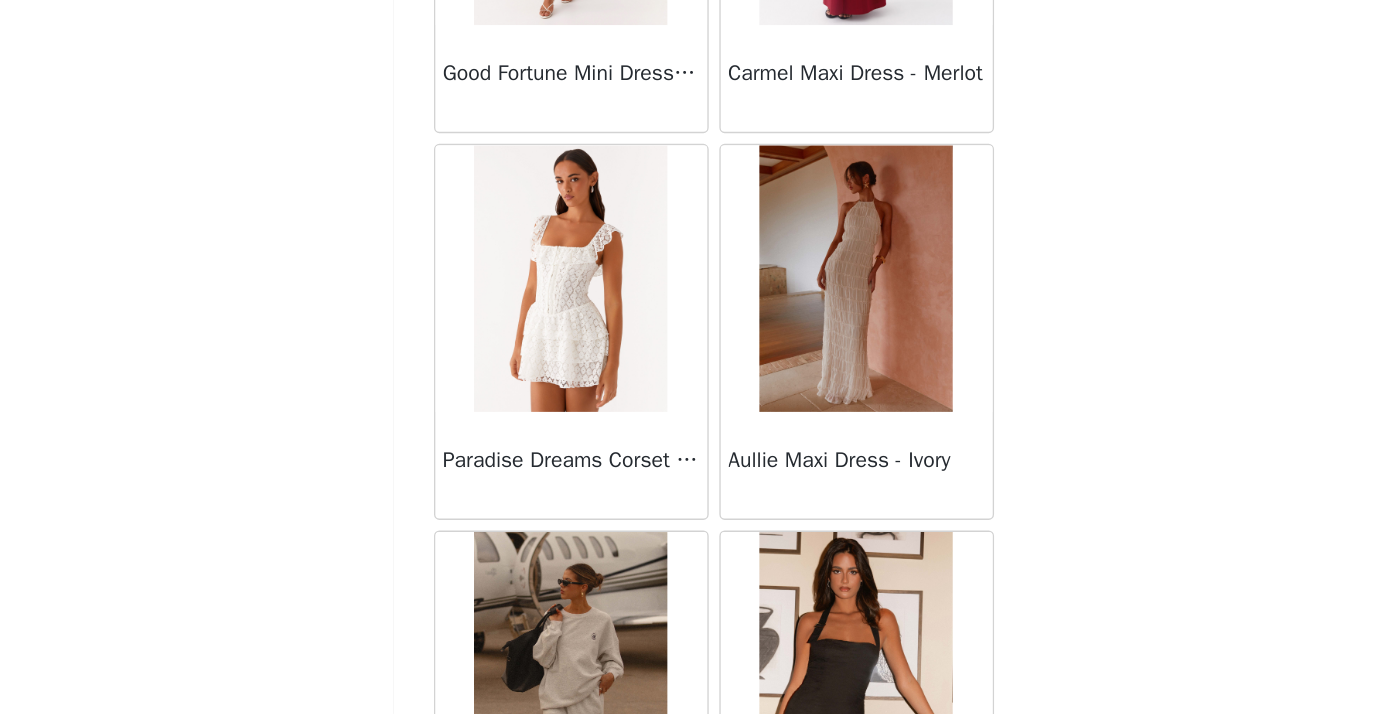 scroll, scrollTop: 20709, scrollLeft: 0, axis: vertical 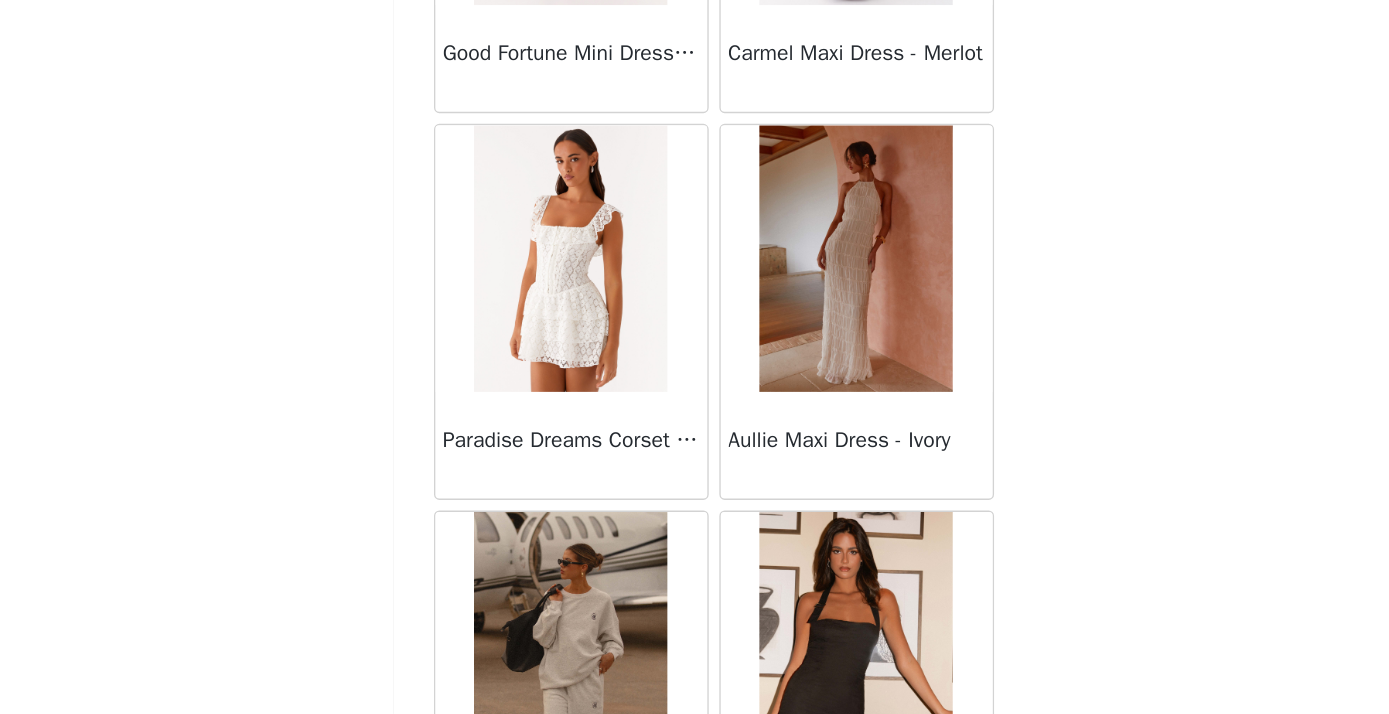 click at bounding box center (587, 372) 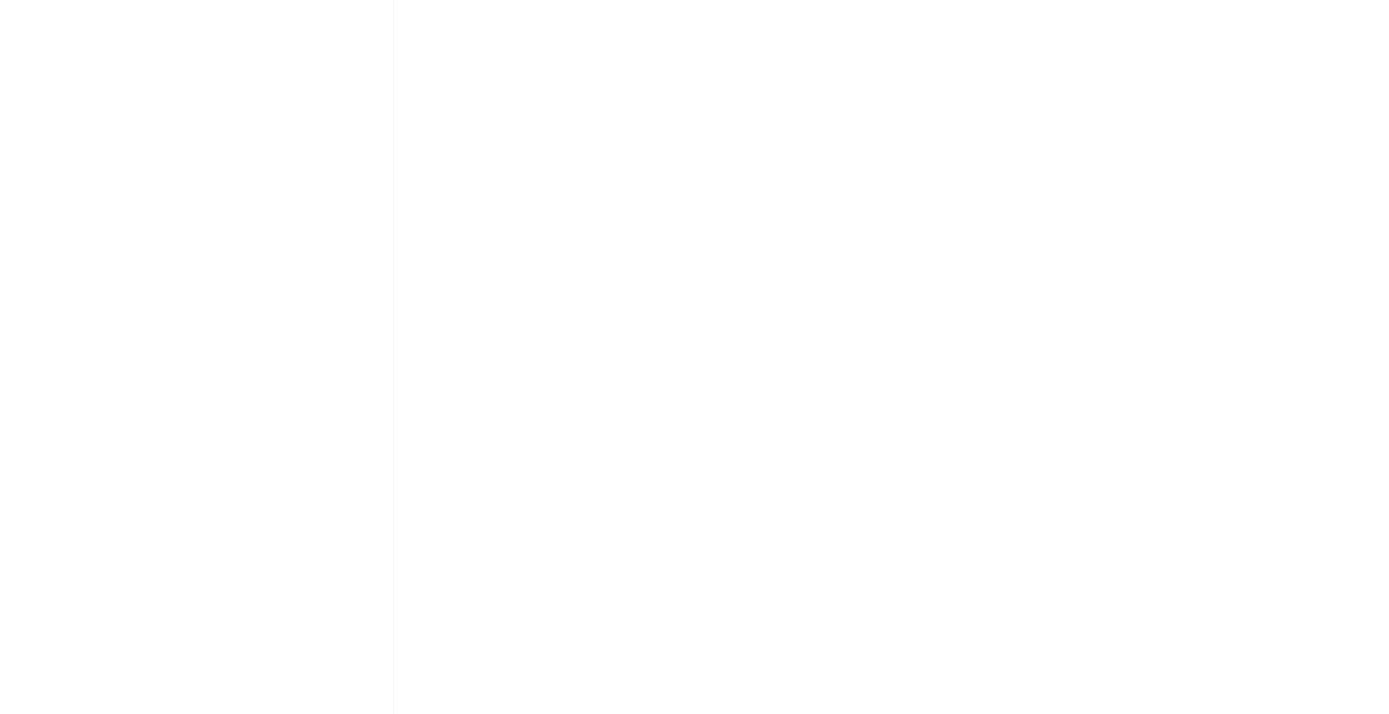 scroll, scrollTop: 387, scrollLeft: 0, axis: vertical 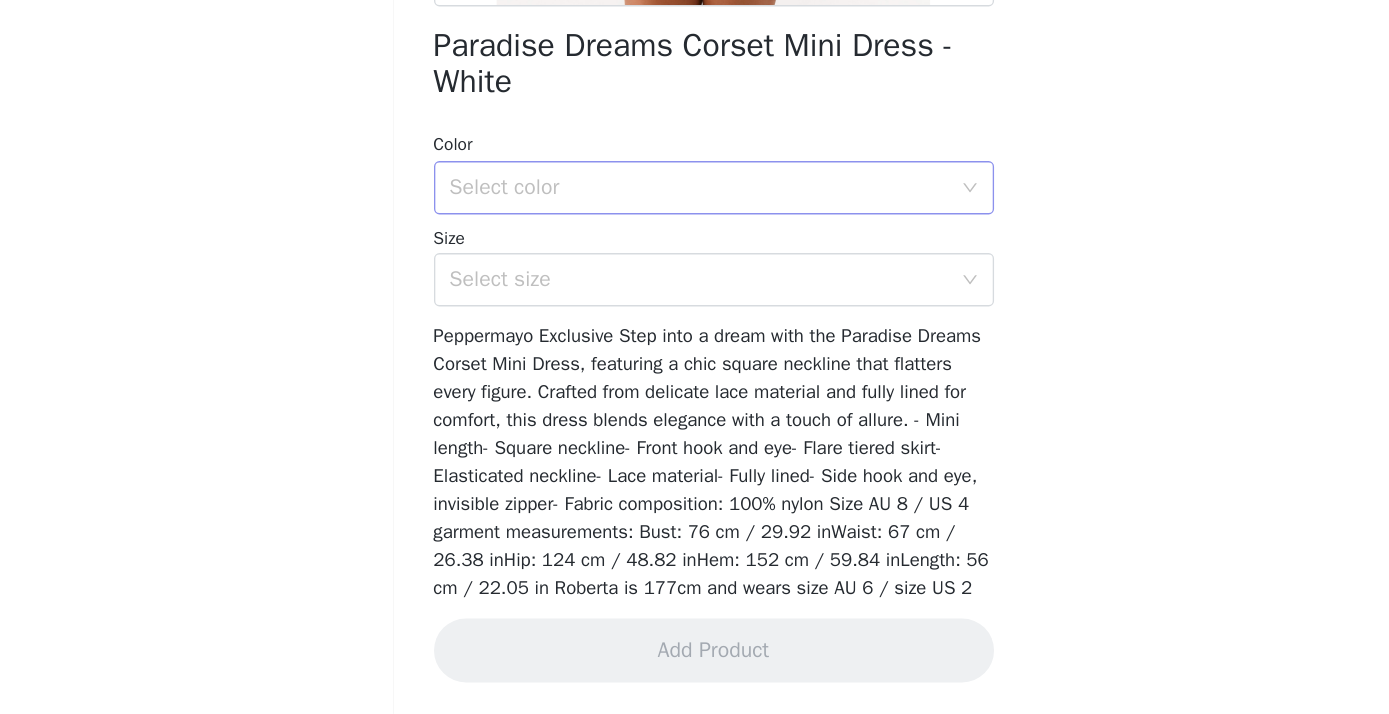 click on "Select color" at bounding box center [684, 319] 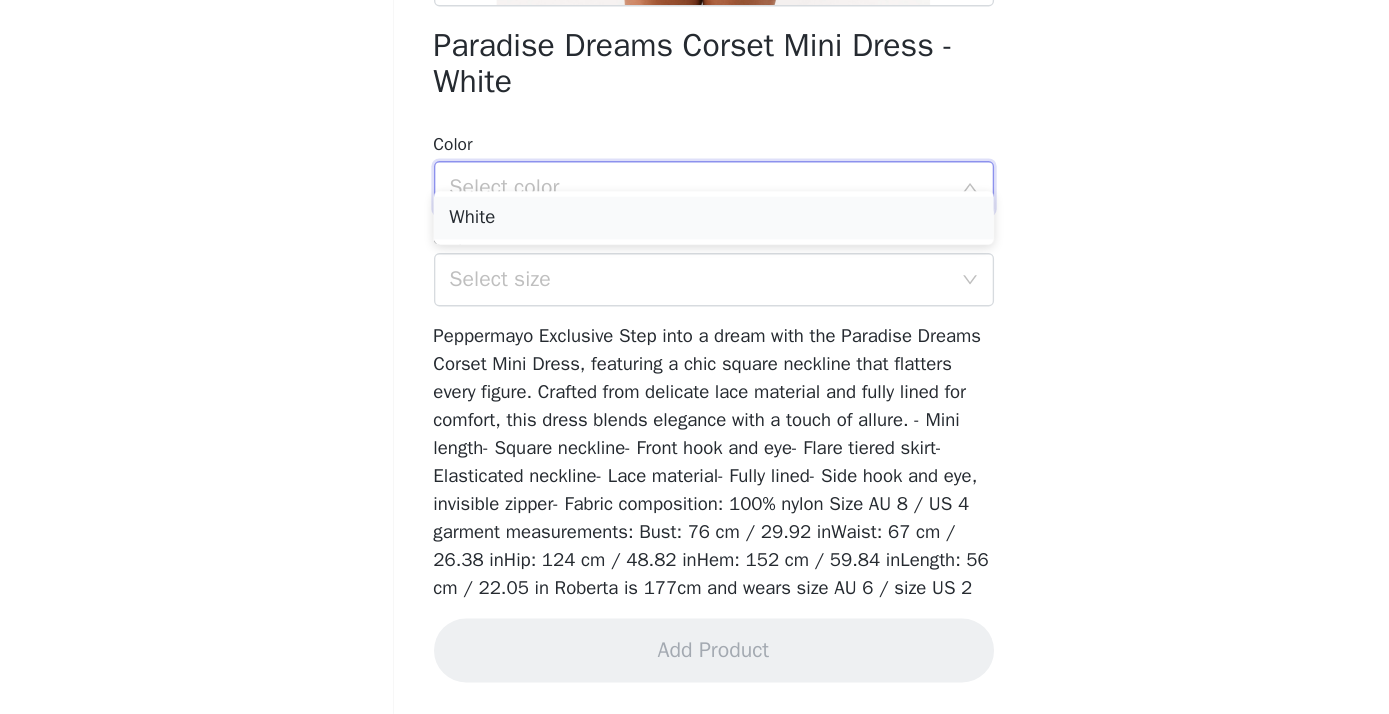 click on "White" at bounding box center (695, 342) 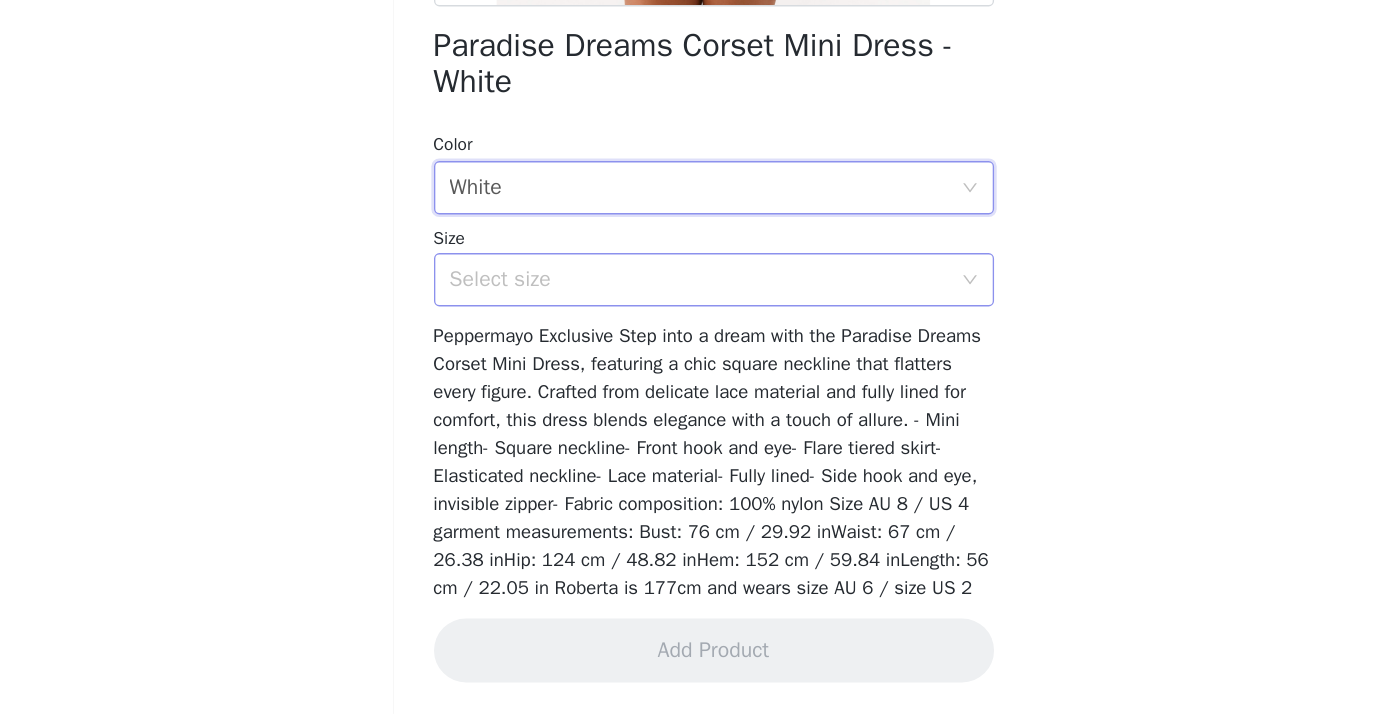 click on "Select size" at bounding box center (684, 388) 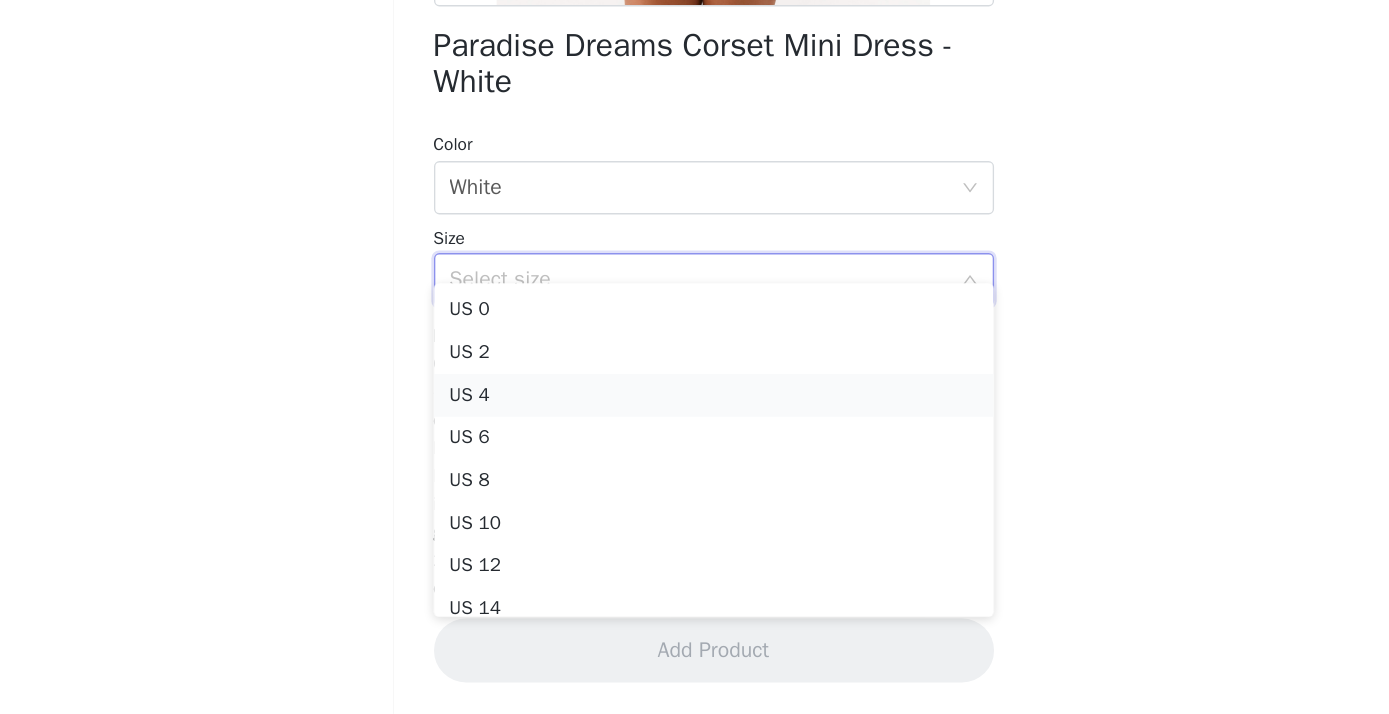 click on "US 4" at bounding box center (695, 475) 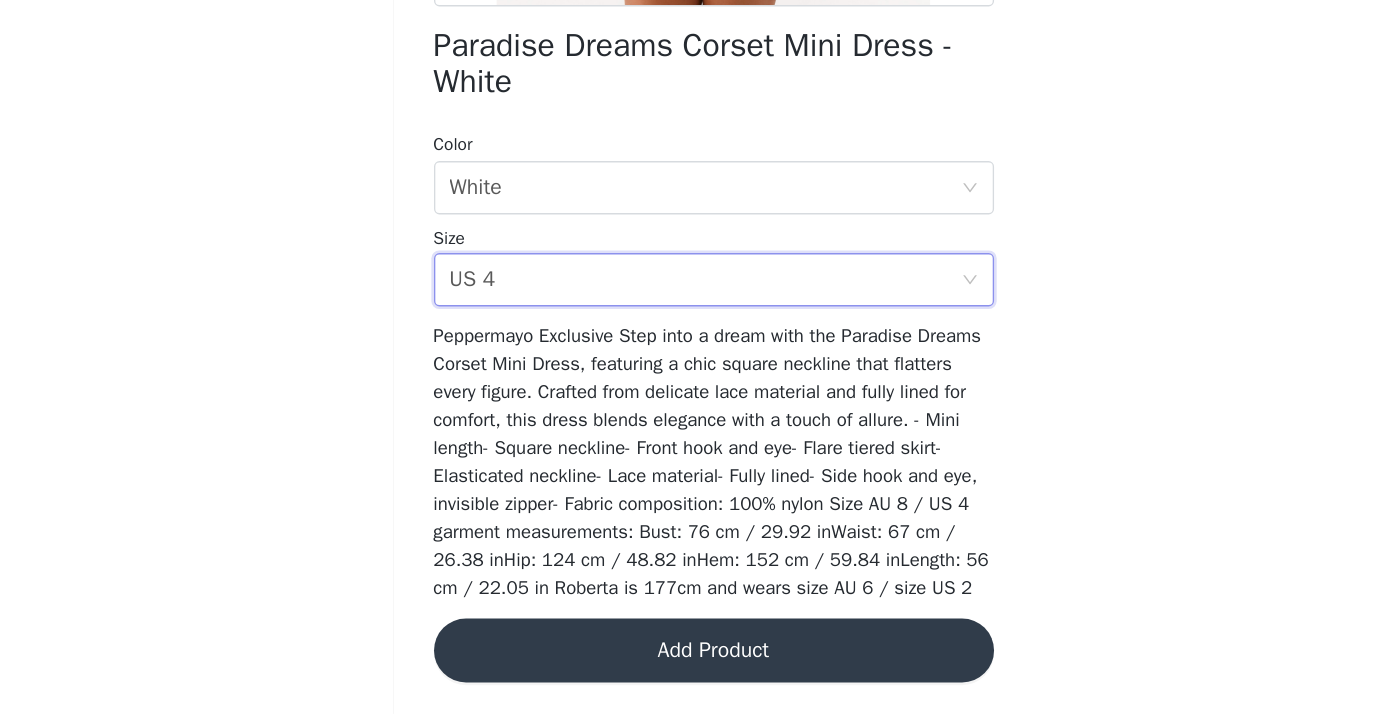click on "Add Product" at bounding box center [695, 666] 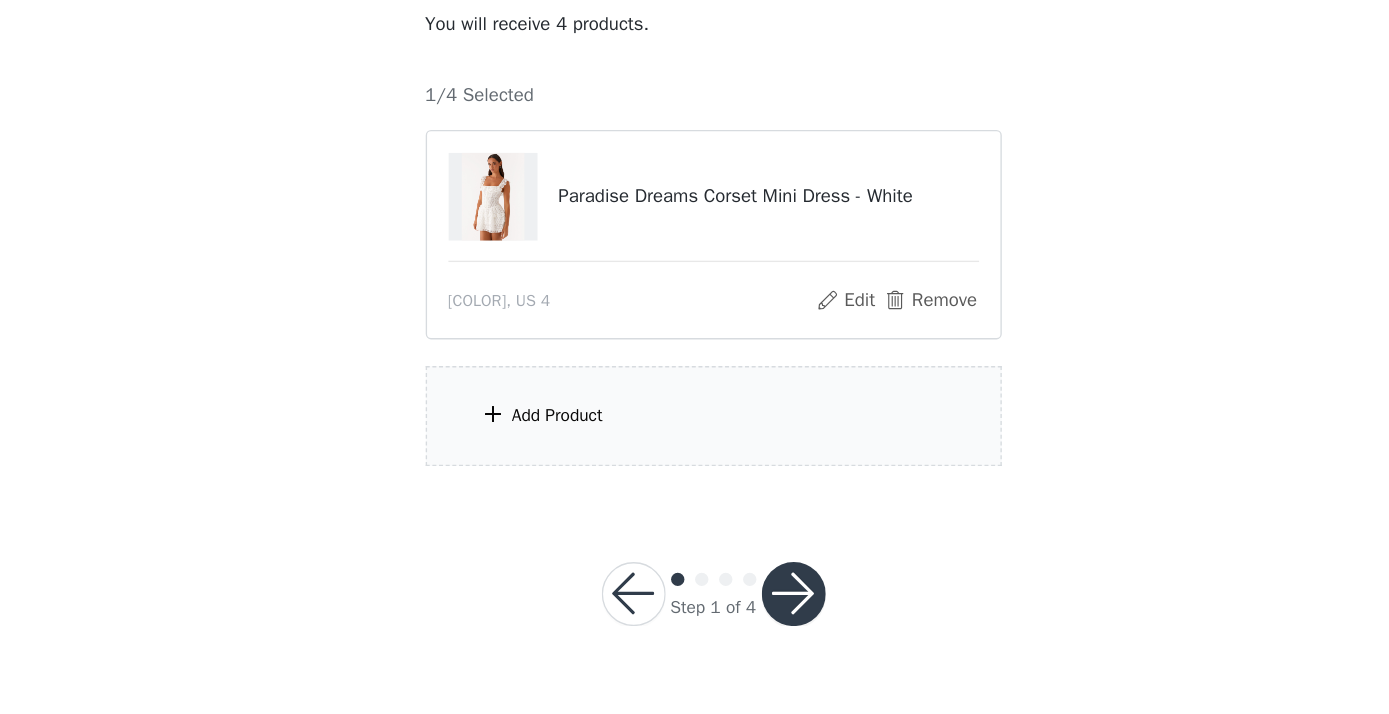 click on "Add Product" at bounding box center (695, 490) 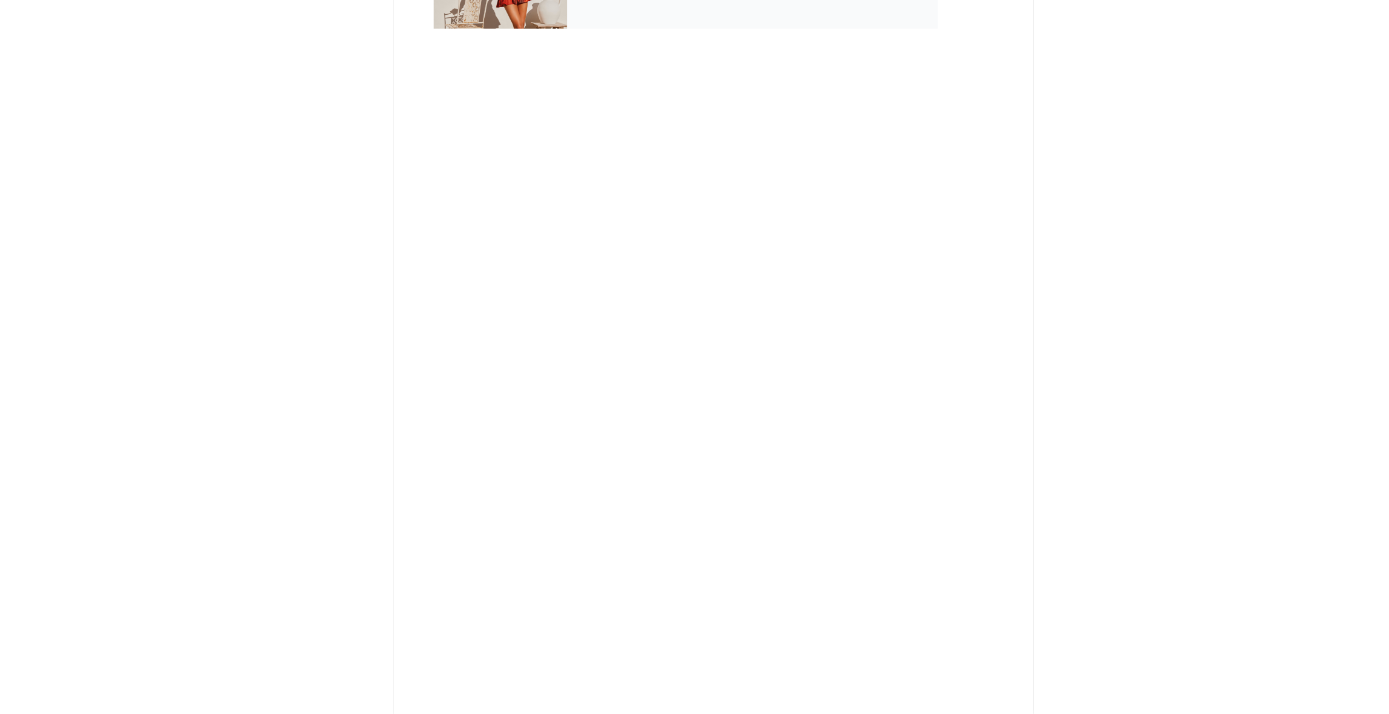 click on "Back     [MONTH] [COUNTRY]" at bounding box center [695, 357] 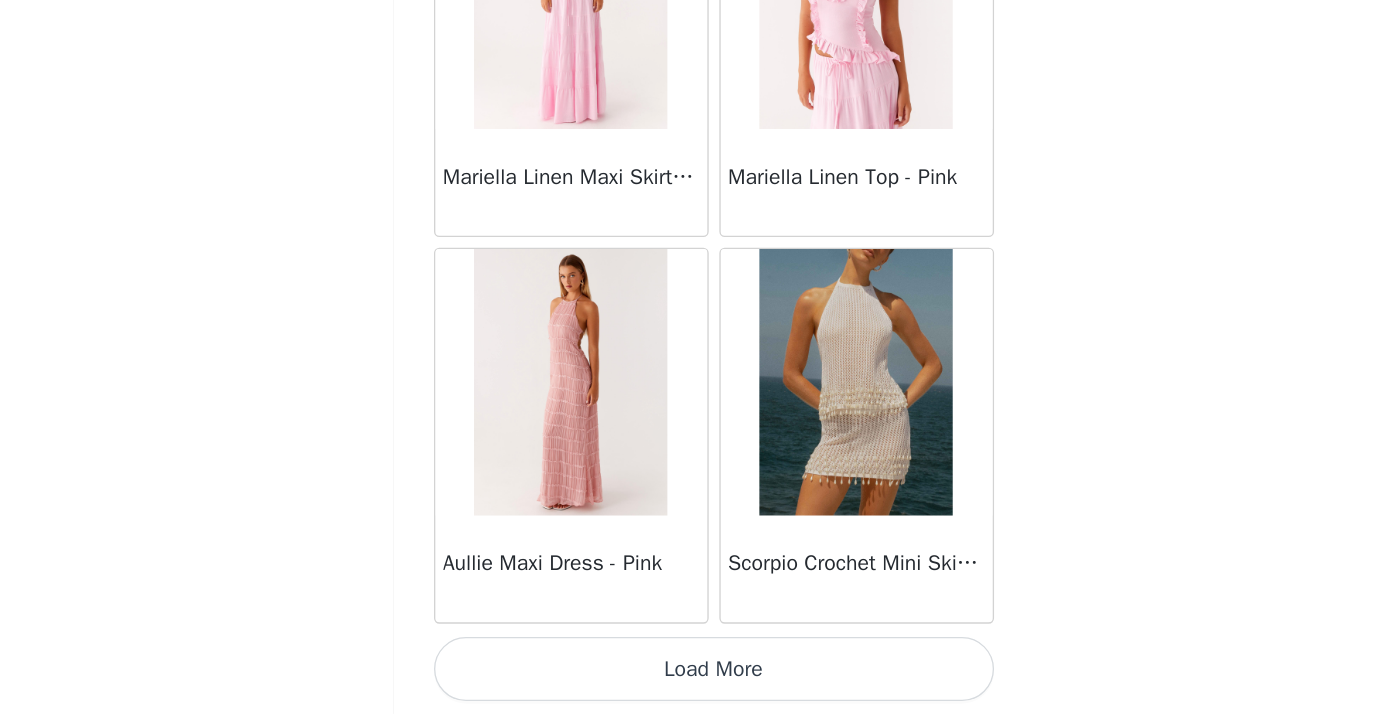 click on "Load More" at bounding box center (695, 680) 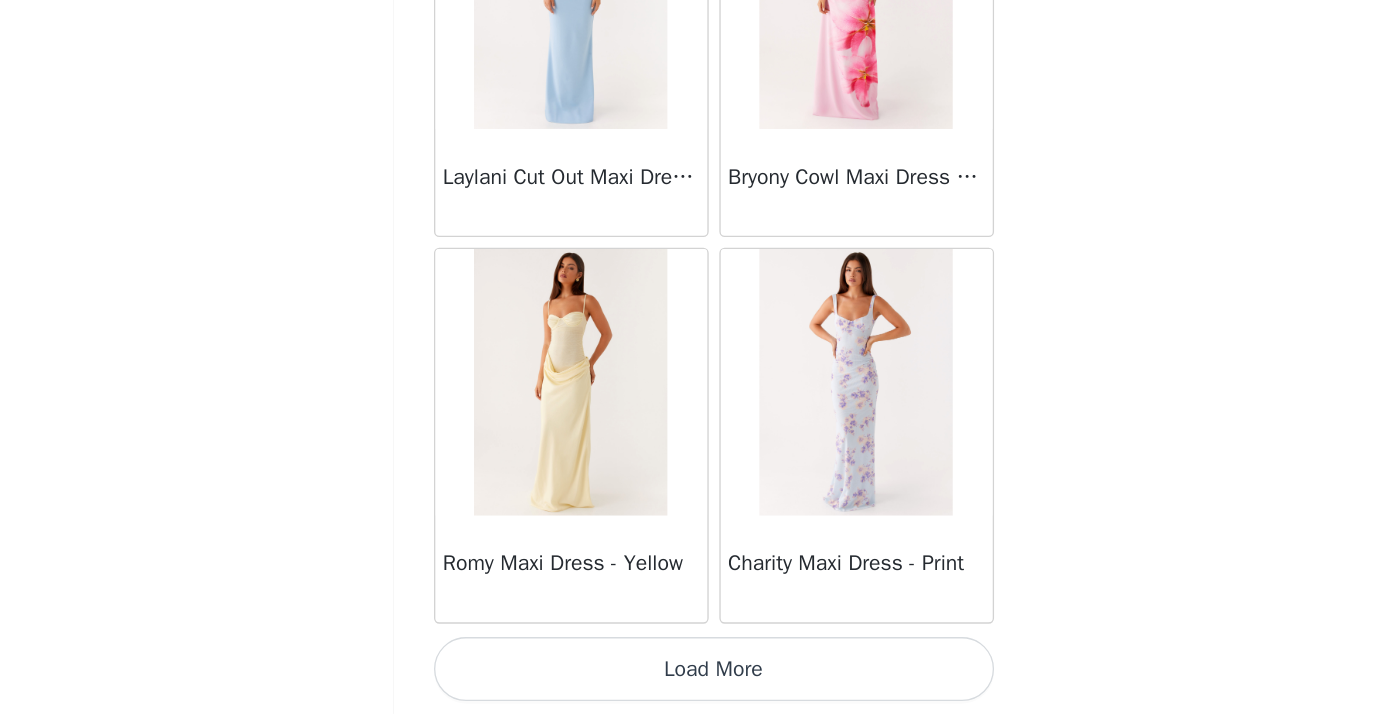 scroll, scrollTop: 5246, scrollLeft: 0, axis: vertical 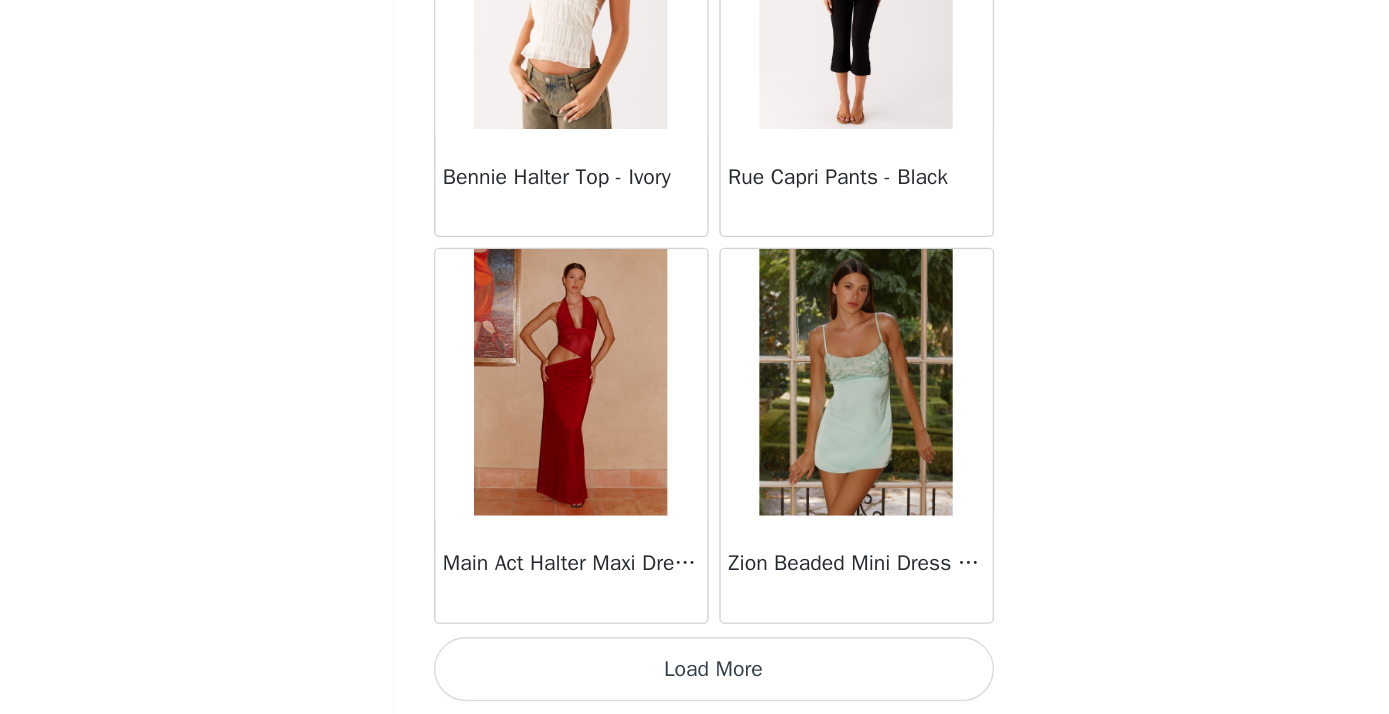 click on "Load More" at bounding box center (695, 680) 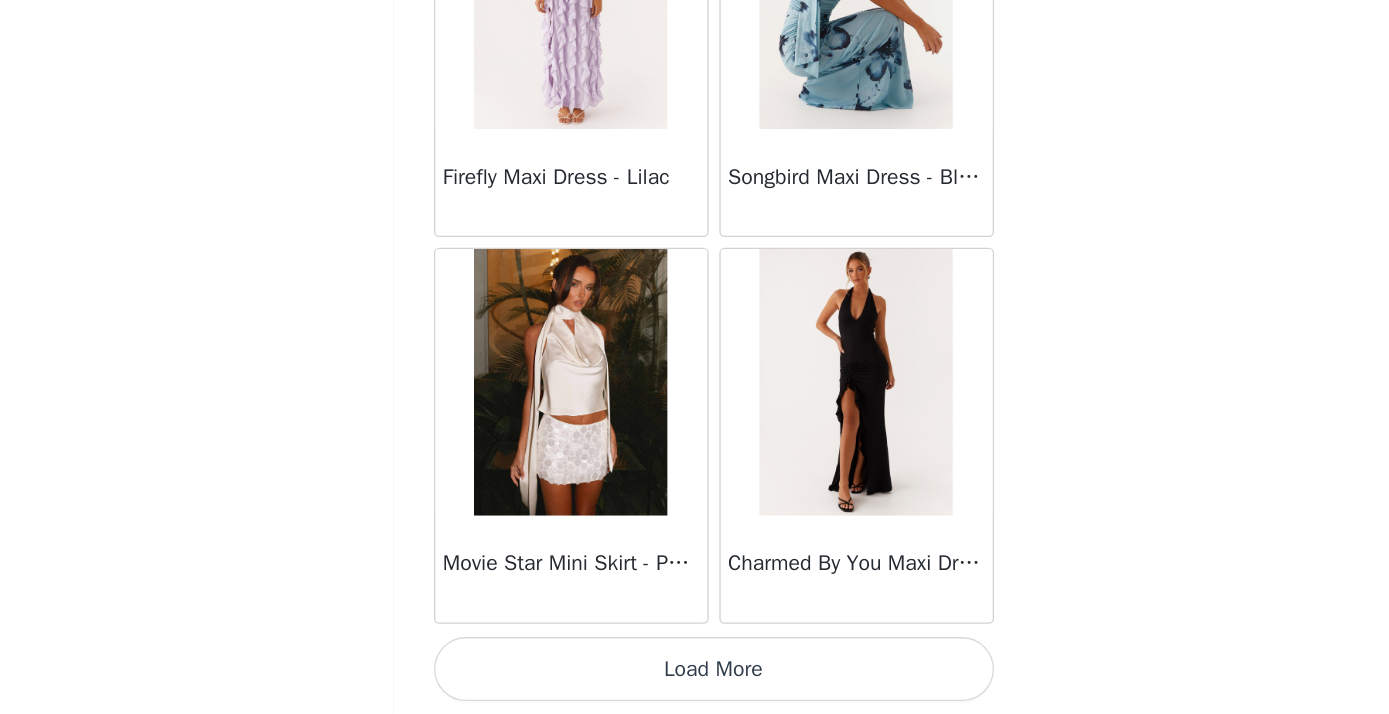 scroll, scrollTop: 11046, scrollLeft: 0, axis: vertical 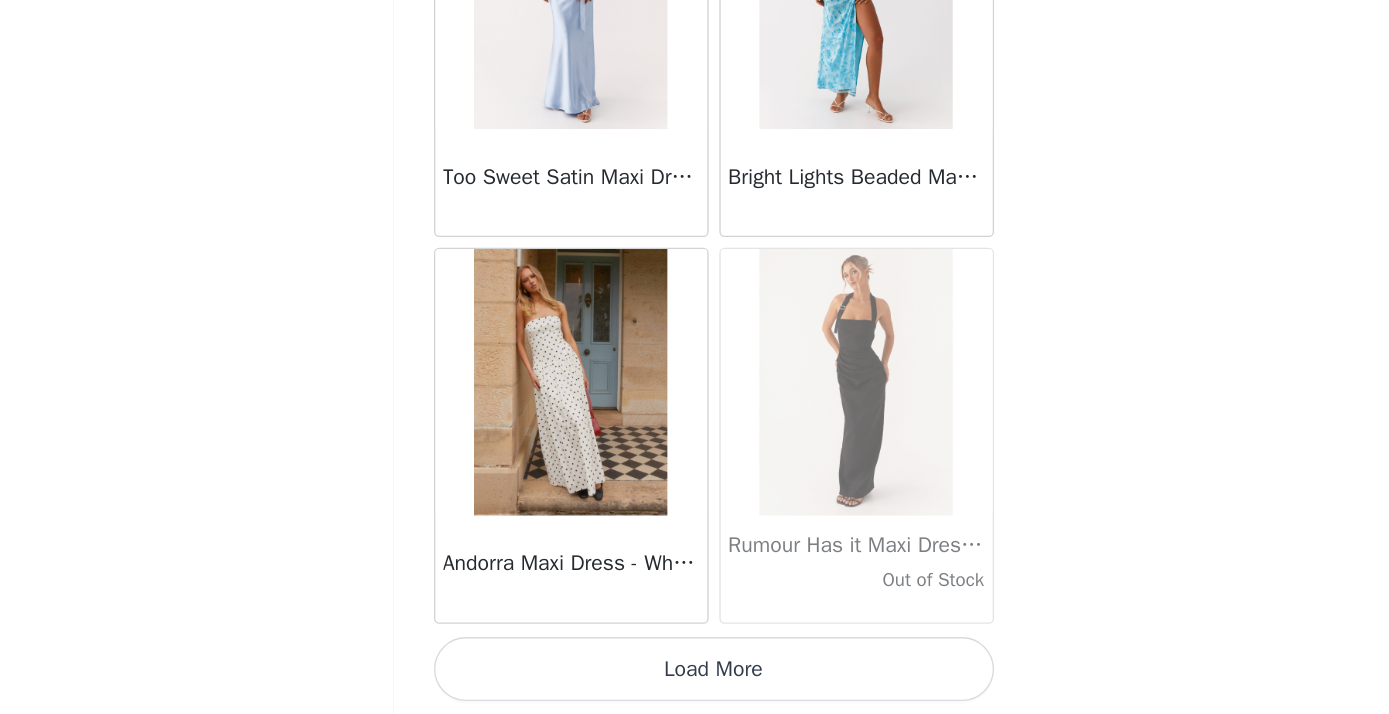 click on "Load More" at bounding box center (695, 680) 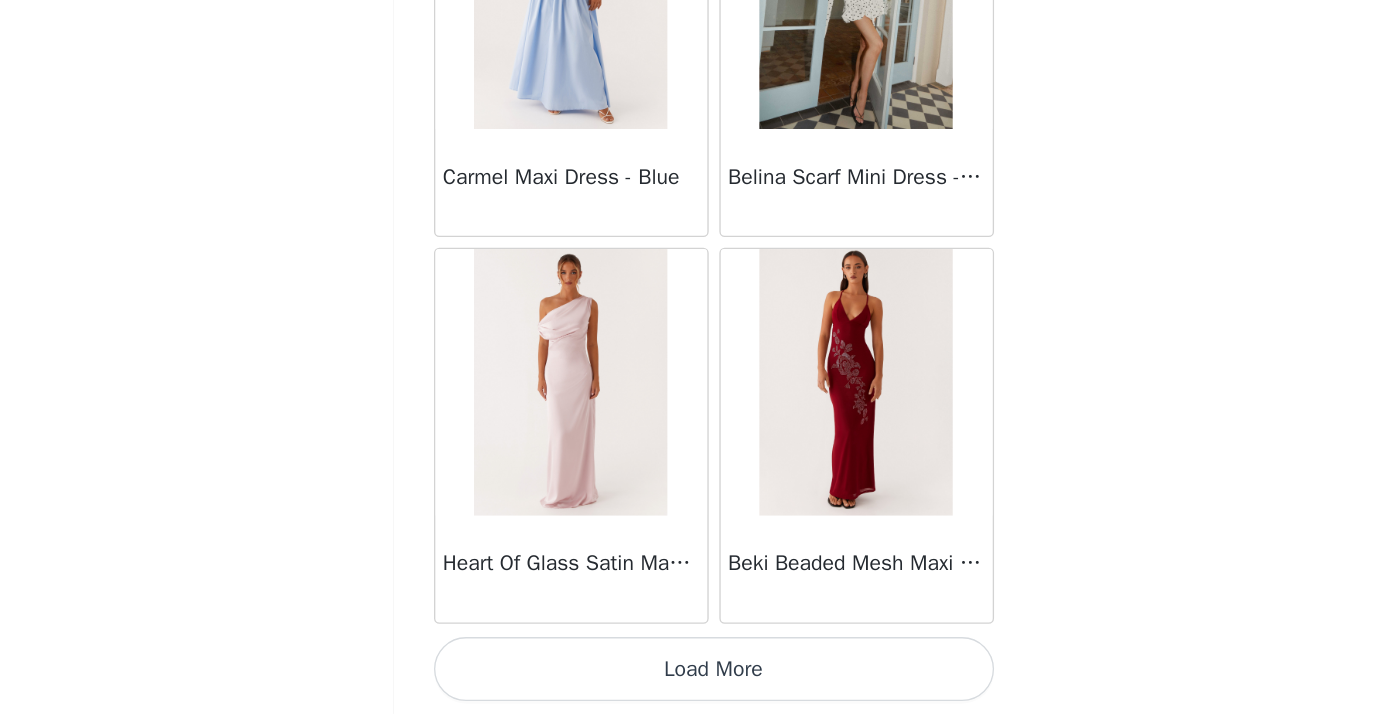 scroll, scrollTop: 16846, scrollLeft: 0, axis: vertical 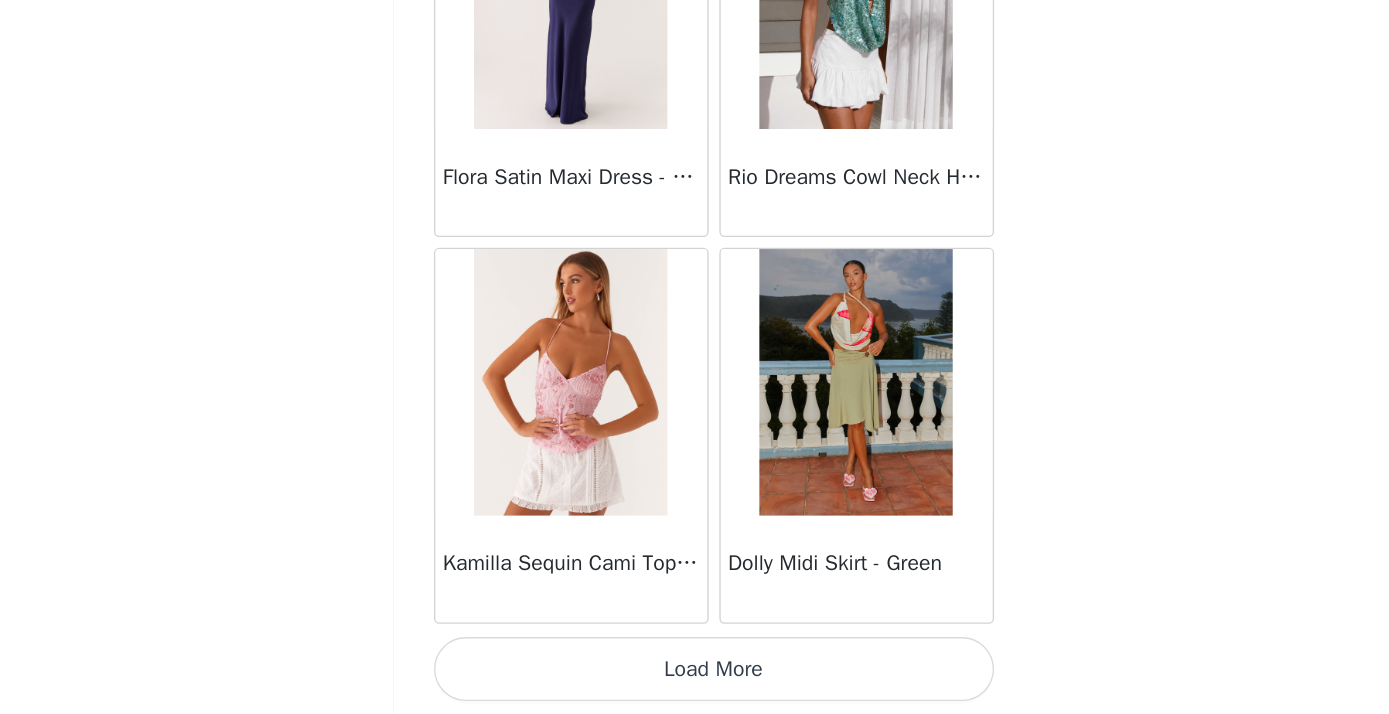 click on "Load More" at bounding box center [695, 680] 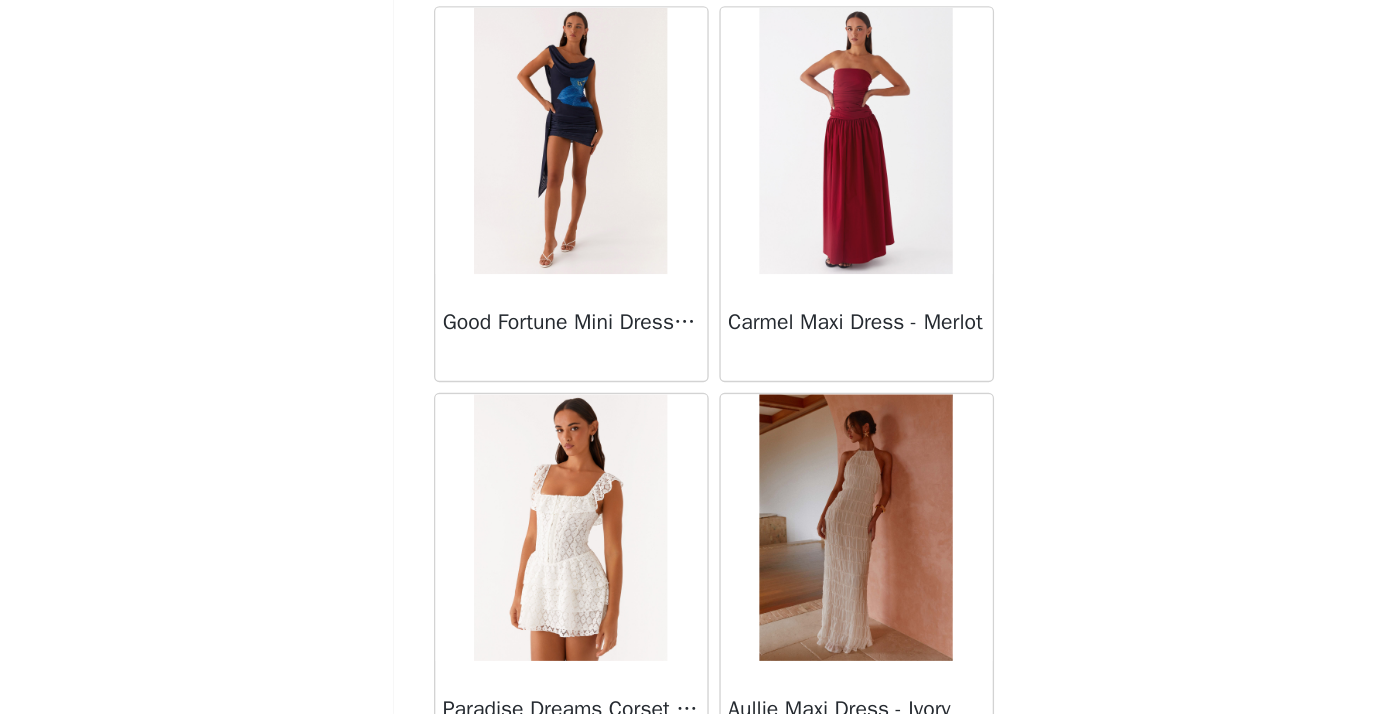 scroll, scrollTop: 20514, scrollLeft: 0, axis: vertical 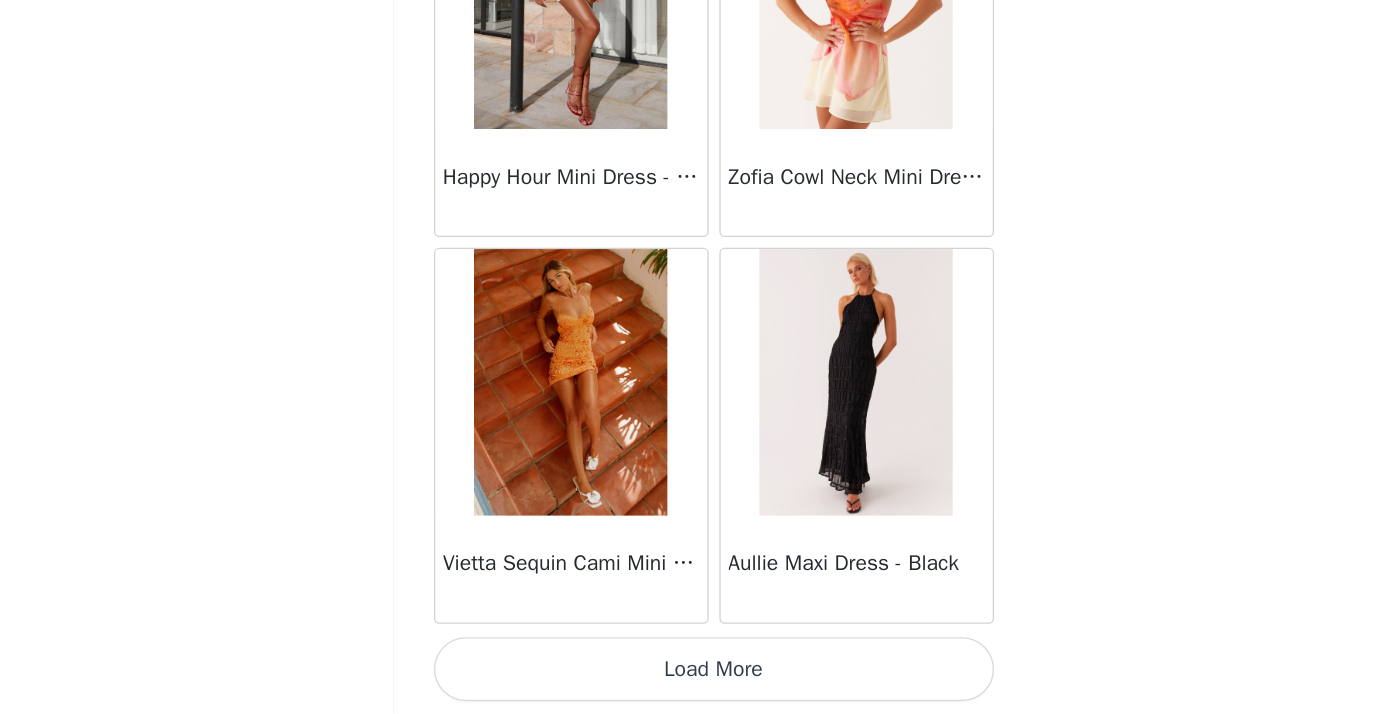 click on "Load More" at bounding box center (695, 680) 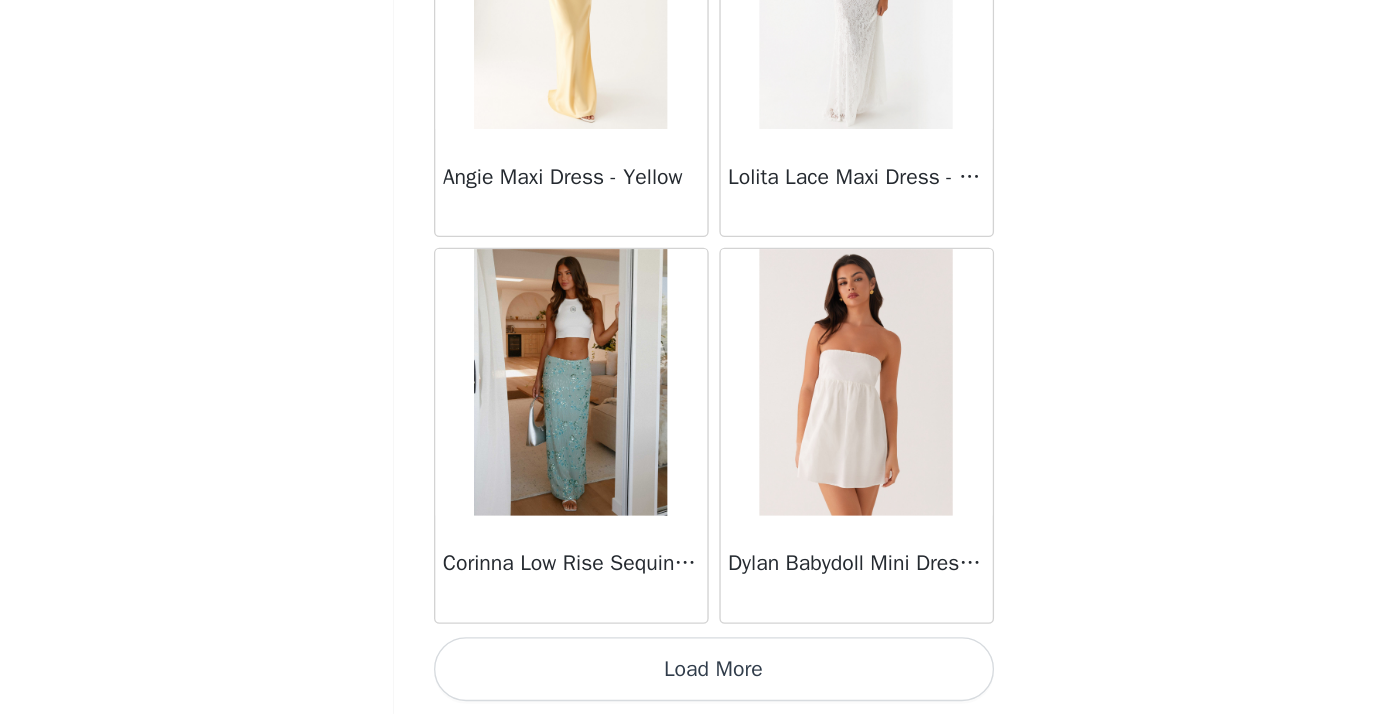 scroll, scrollTop: 25548, scrollLeft: 0, axis: vertical 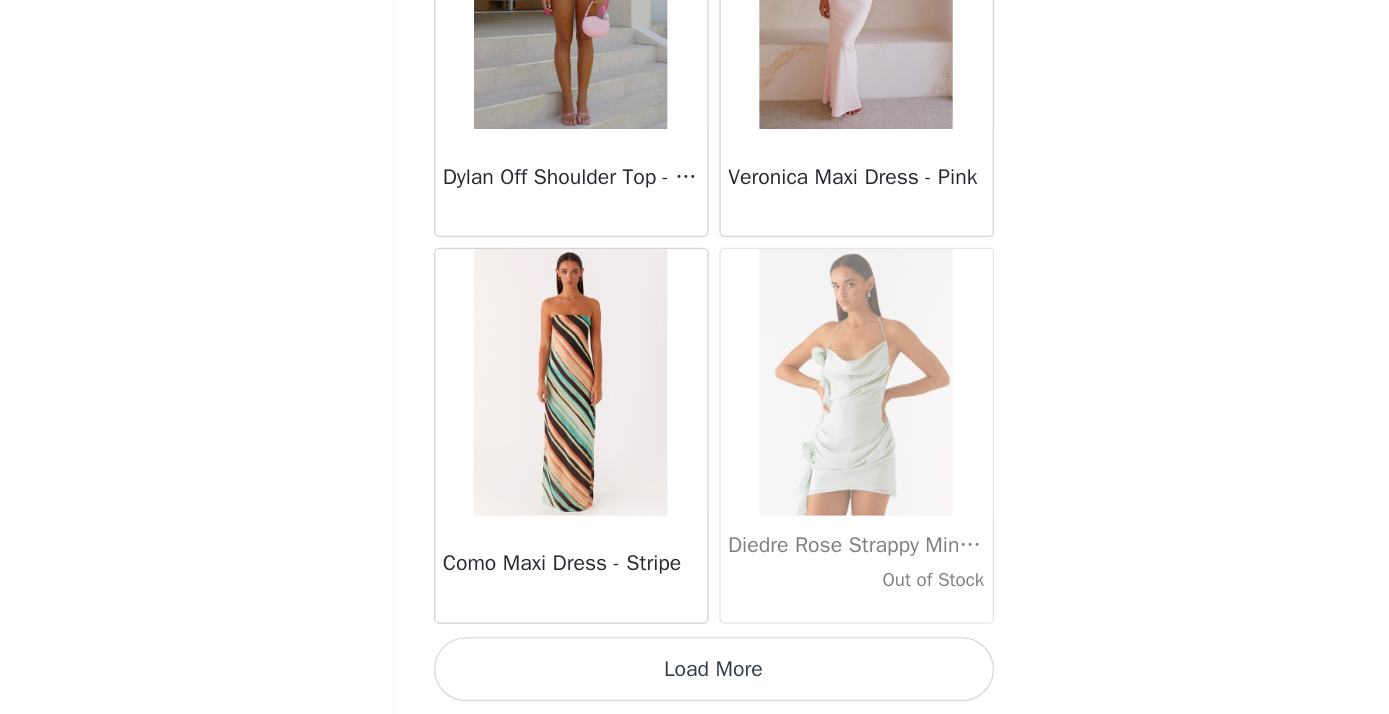 click on "Load More" at bounding box center (695, 680) 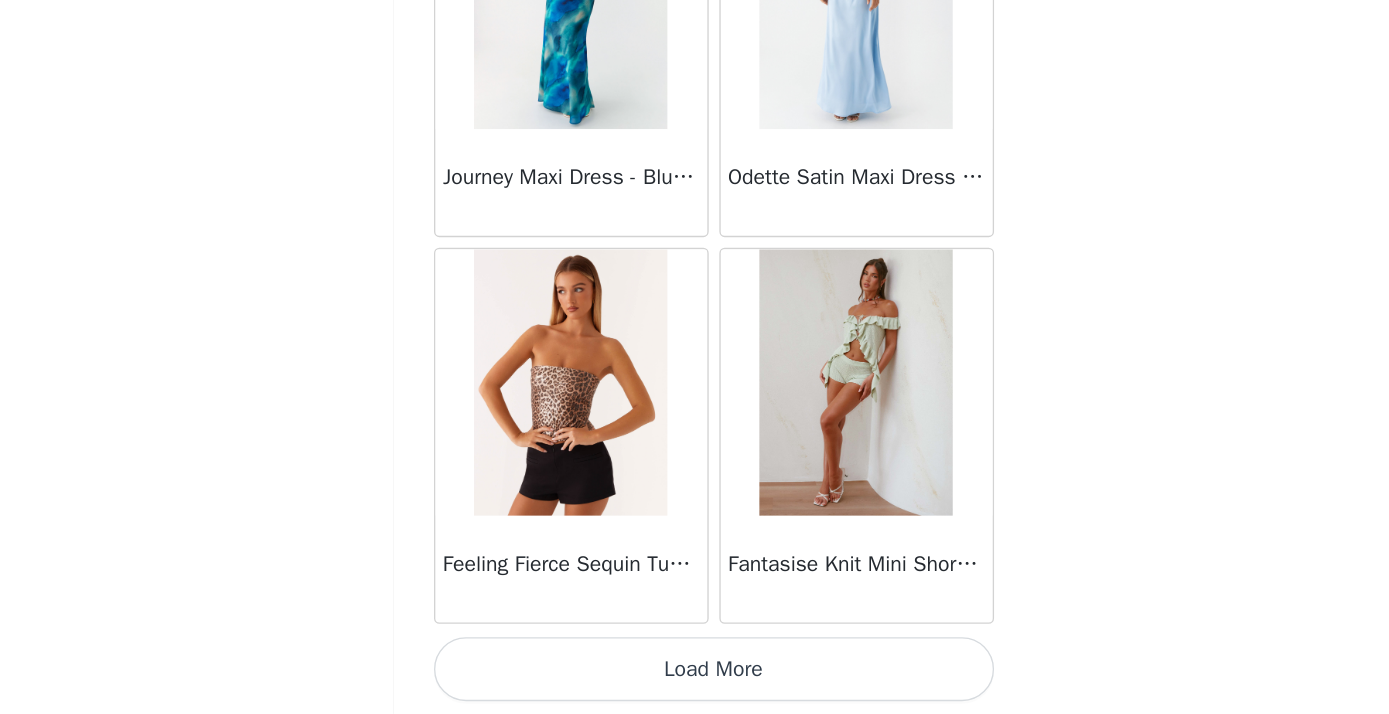 scroll, scrollTop: 31346, scrollLeft: 0, axis: vertical 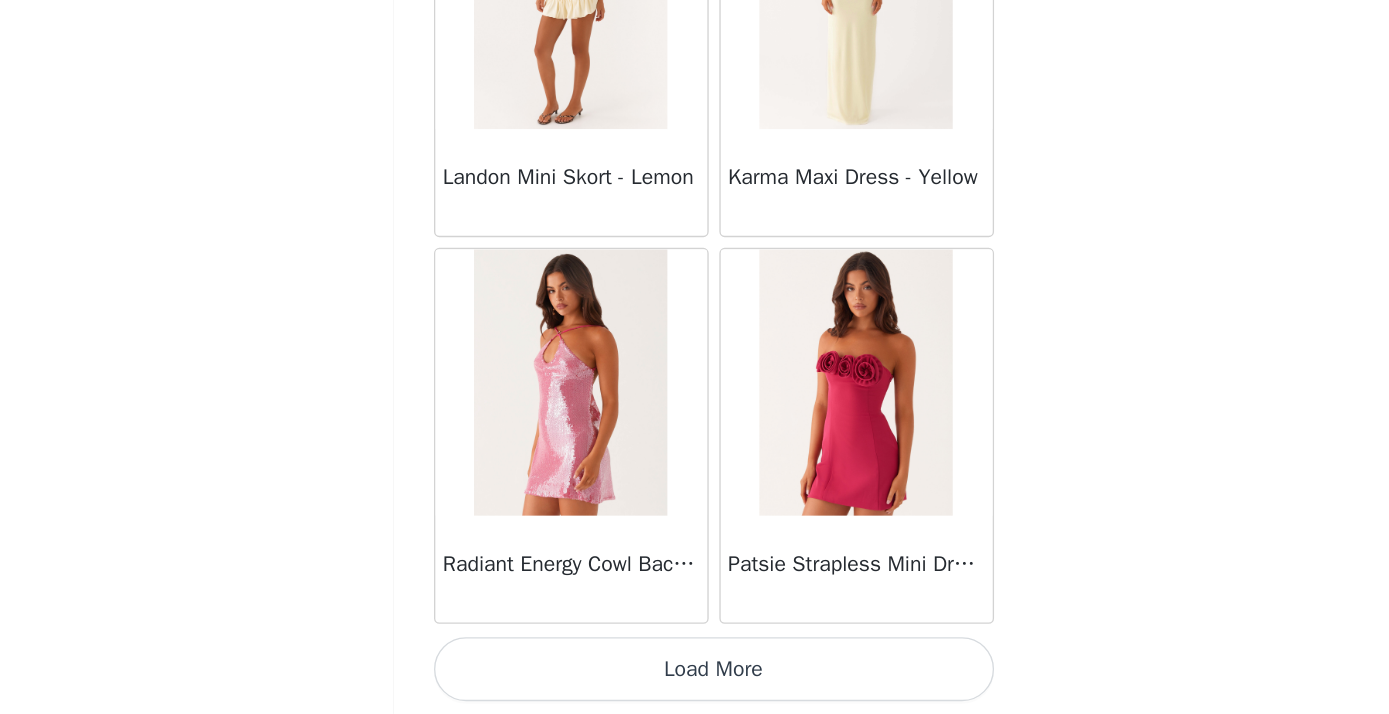 click on "Load More" at bounding box center [695, 680] 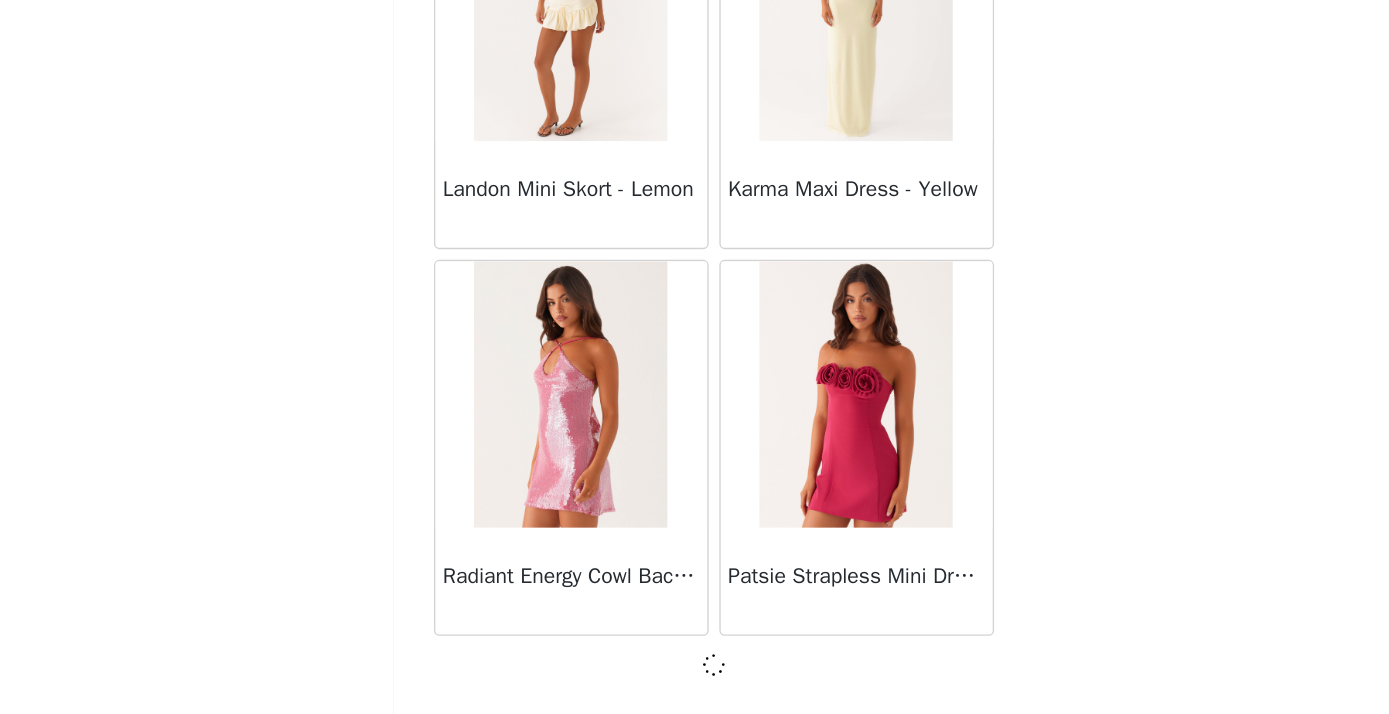 scroll, scrollTop: 8, scrollLeft: 0, axis: vertical 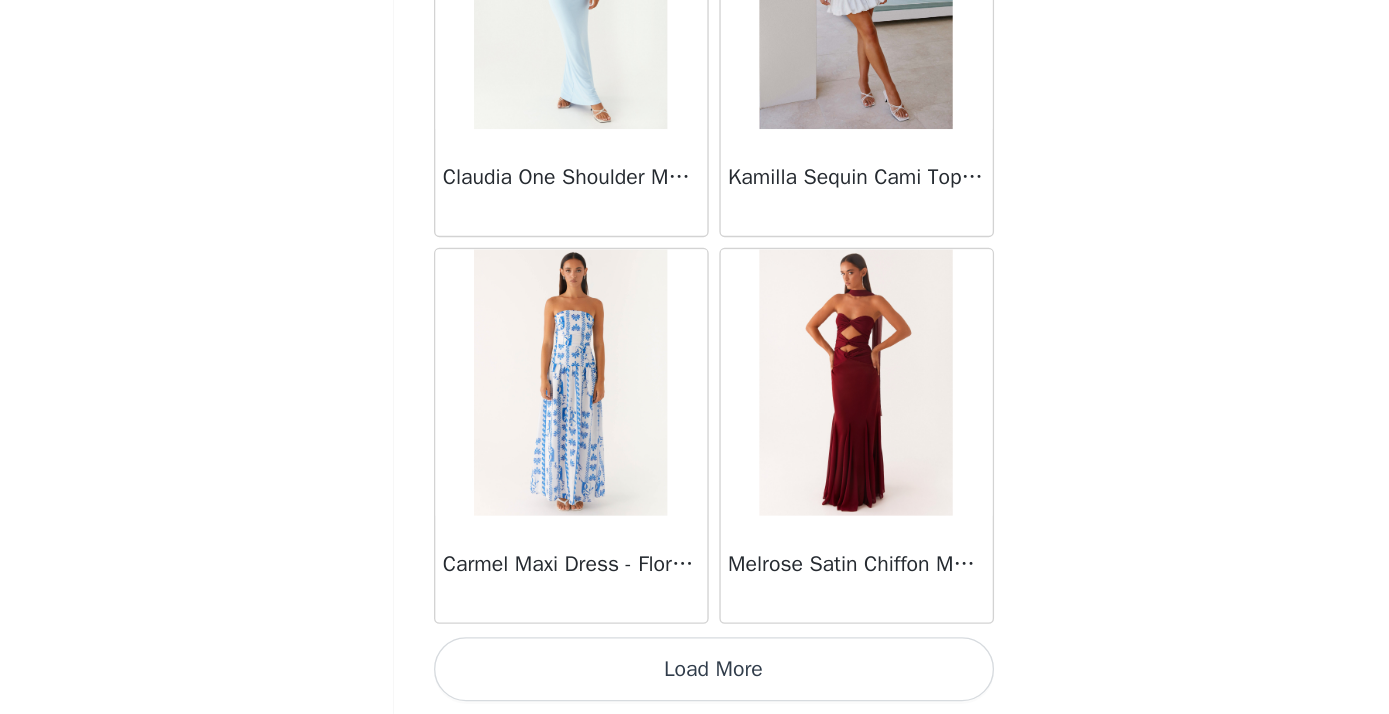 click on "Load More" at bounding box center [695, 680] 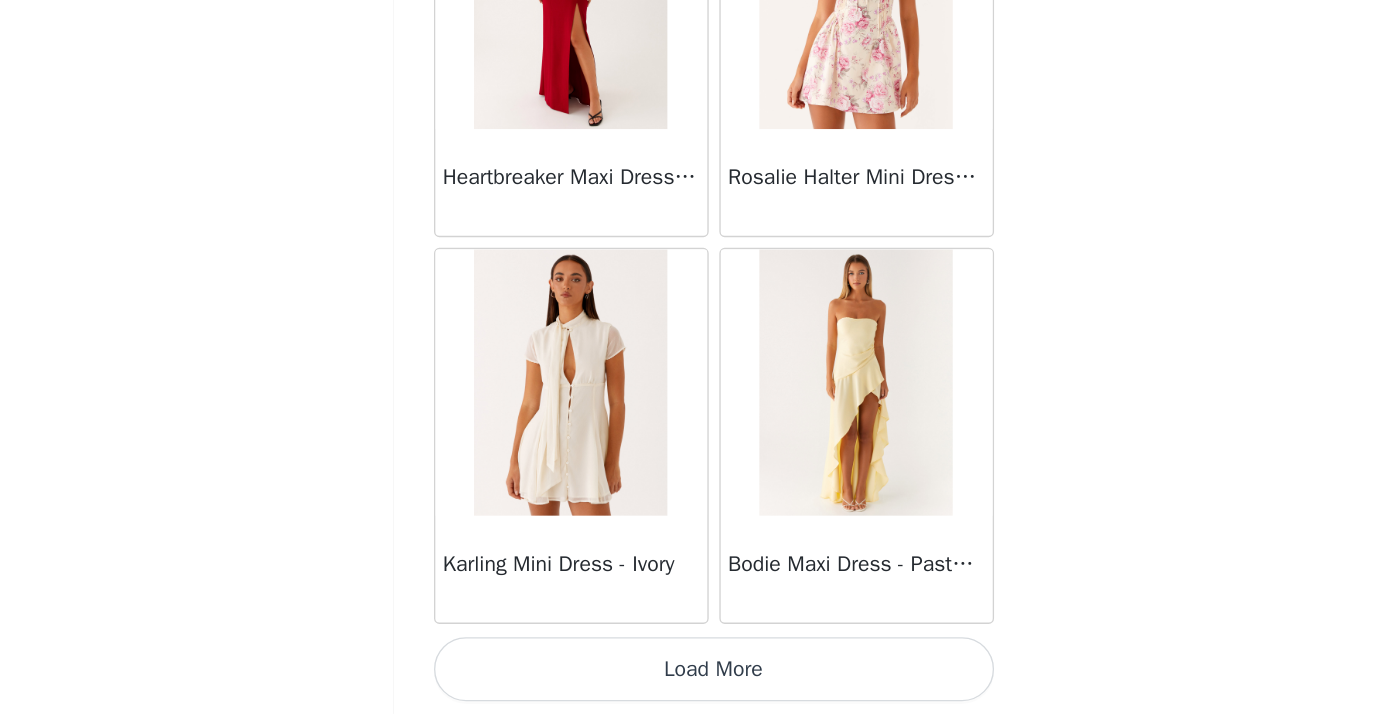 scroll, scrollTop: 40046, scrollLeft: 0, axis: vertical 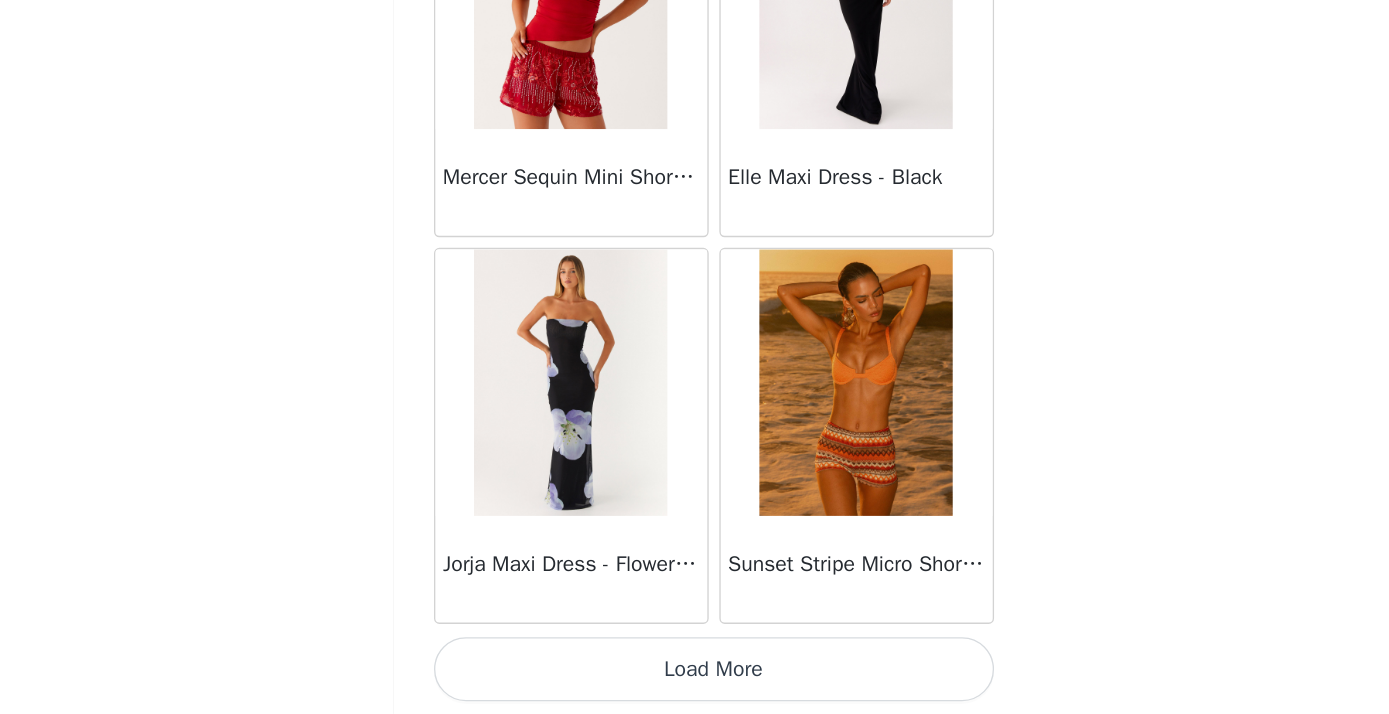 click on "Load More" at bounding box center (695, 680) 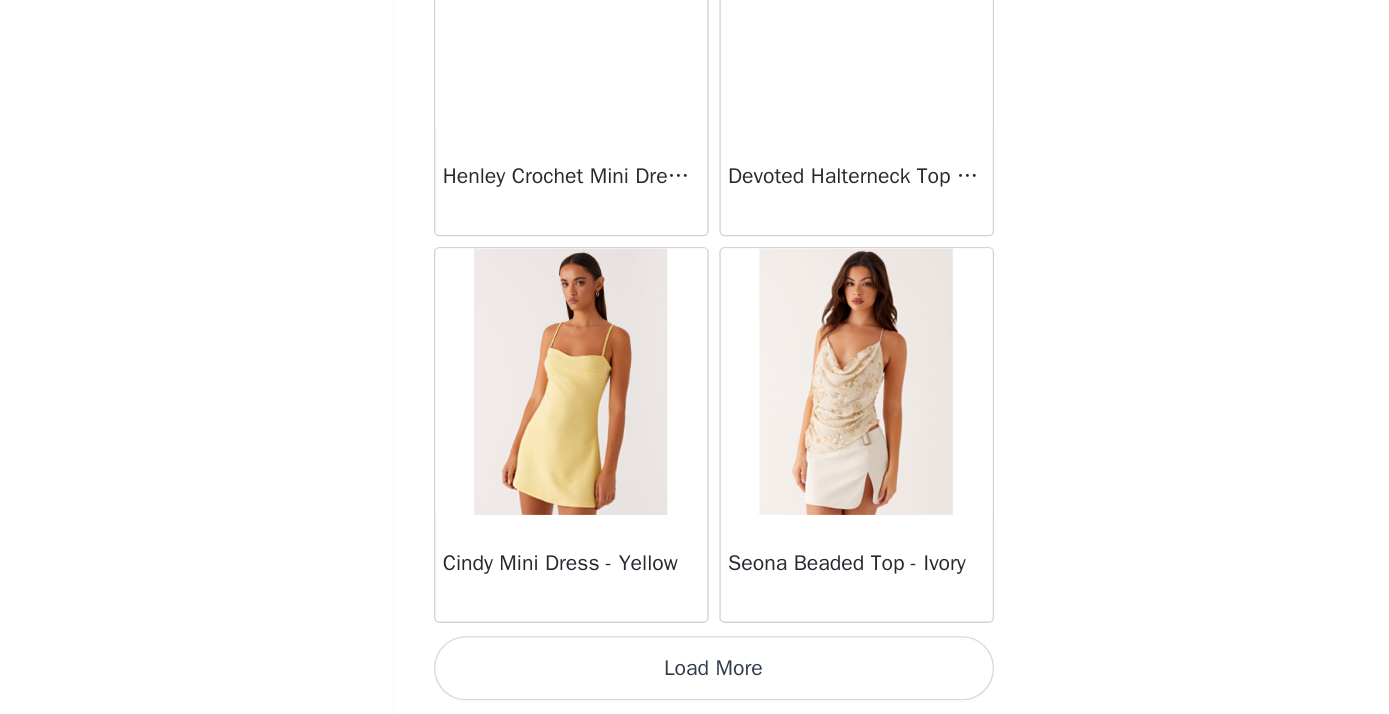 scroll, scrollTop: 45846, scrollLeft: 0, axis: vertical 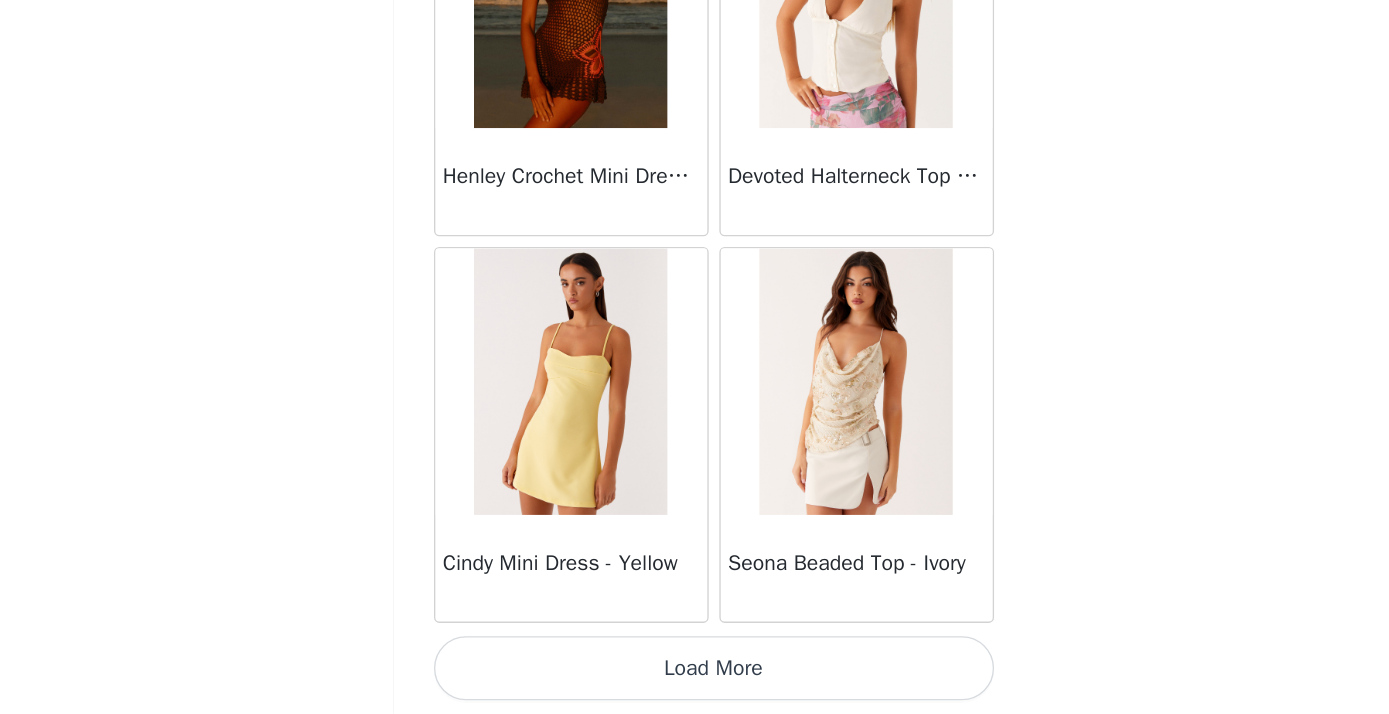 click on "Load More" at bounding box center (695, 680) 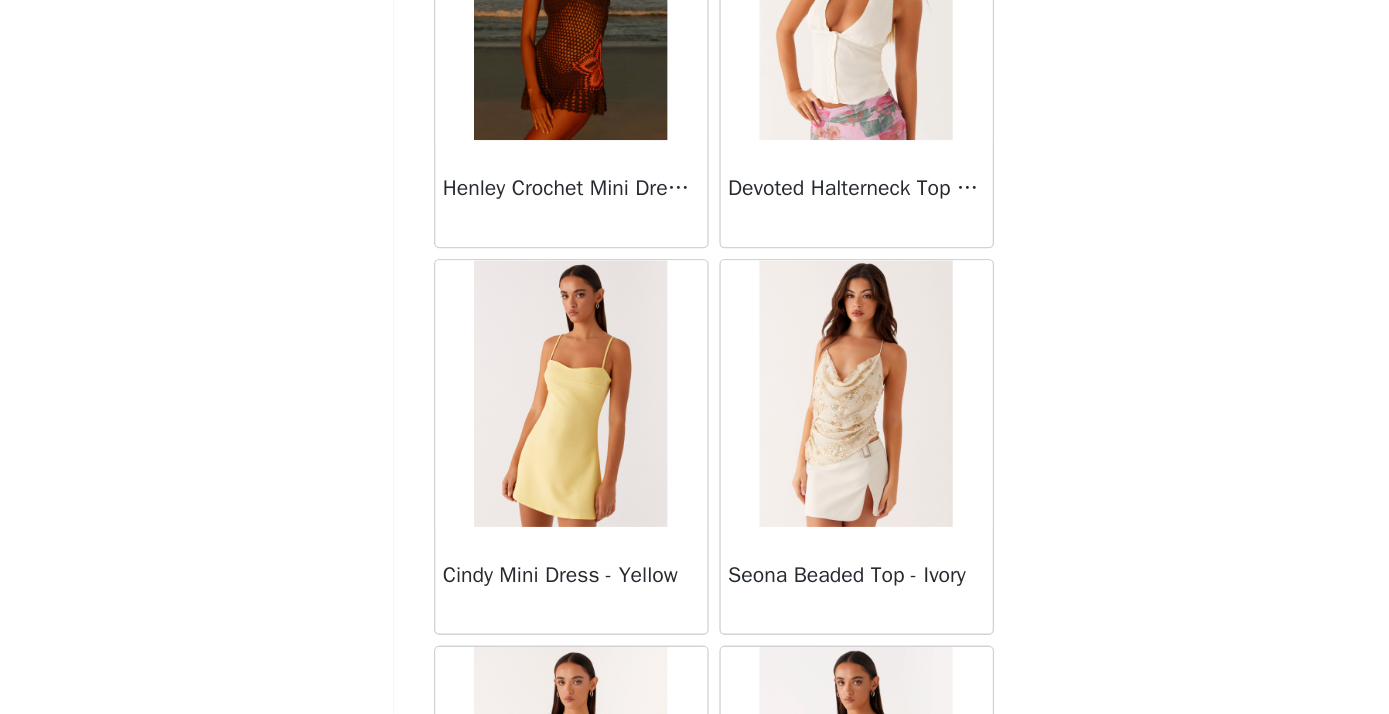 scroll, scrollTop: 0, scrollLeft: 0, axis: both 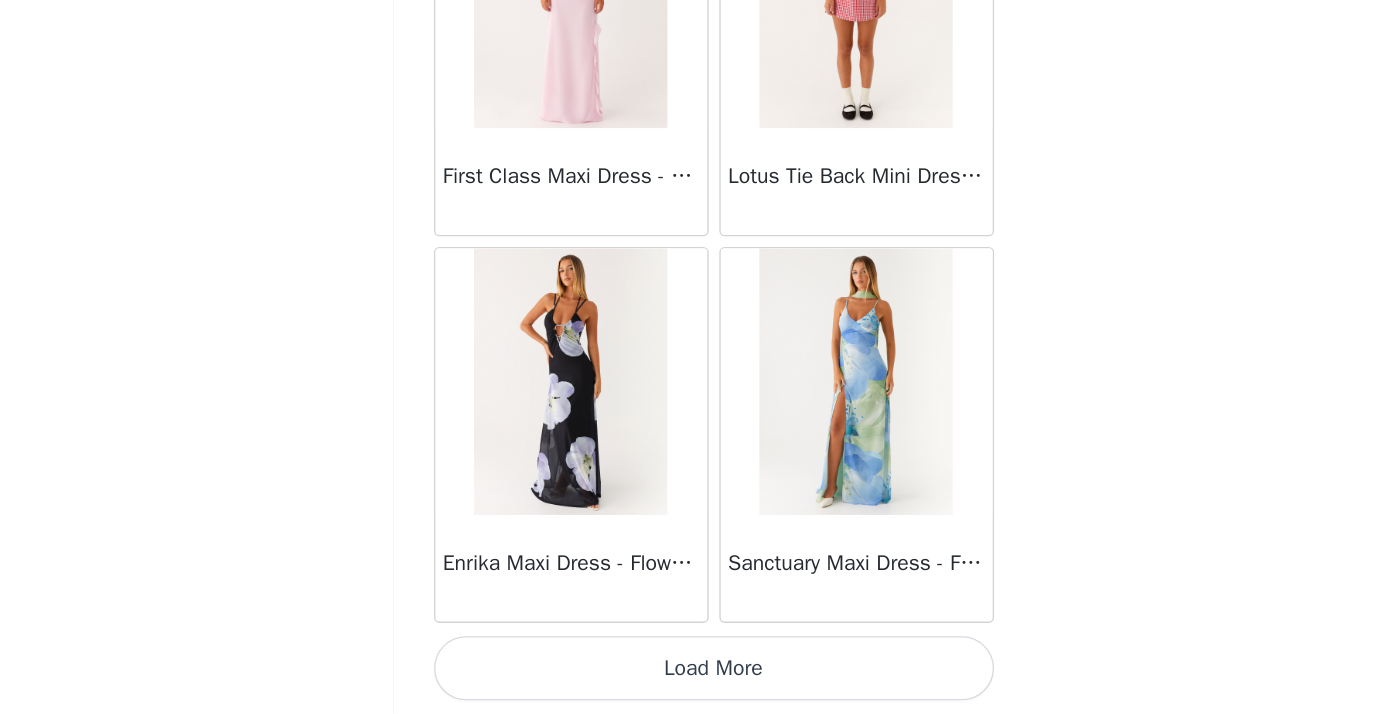 click on "Load More" at bounding box center [695, 680] 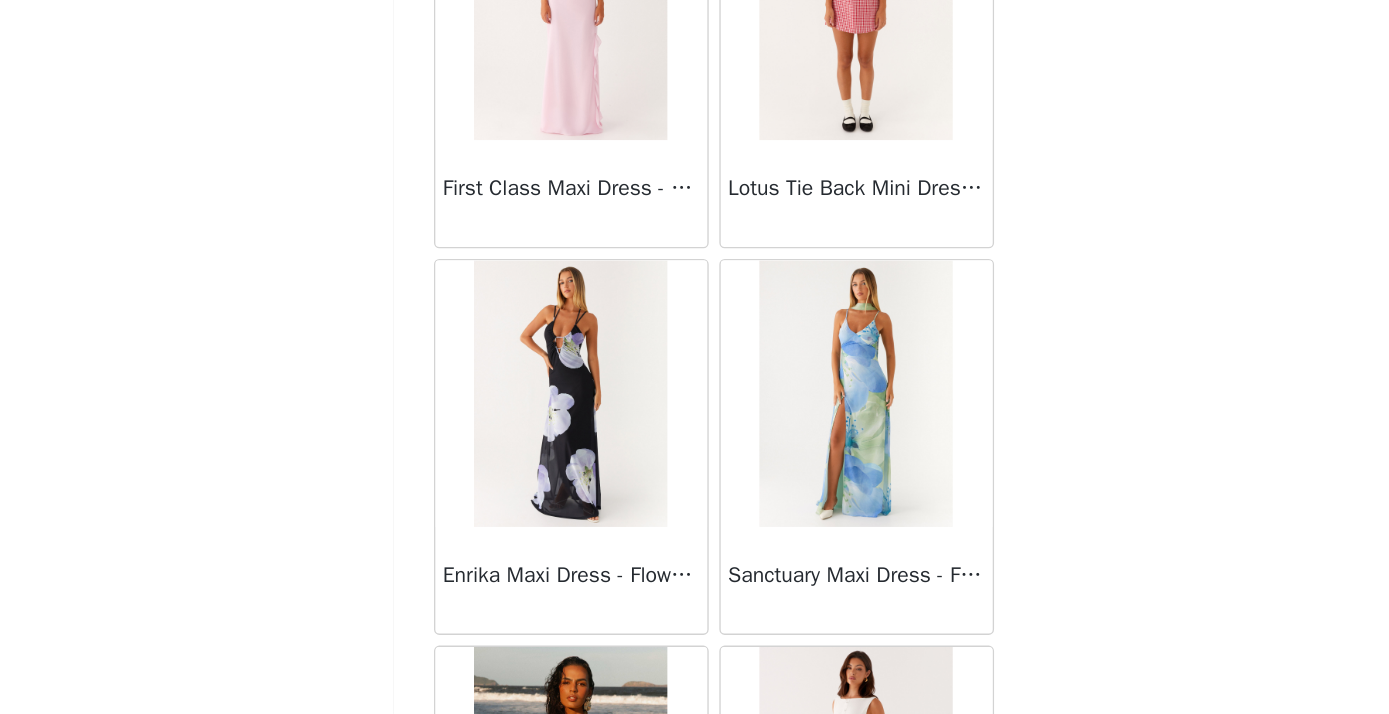scroll, scrollTop: 2, scrollLeft: 0, axis: vertical 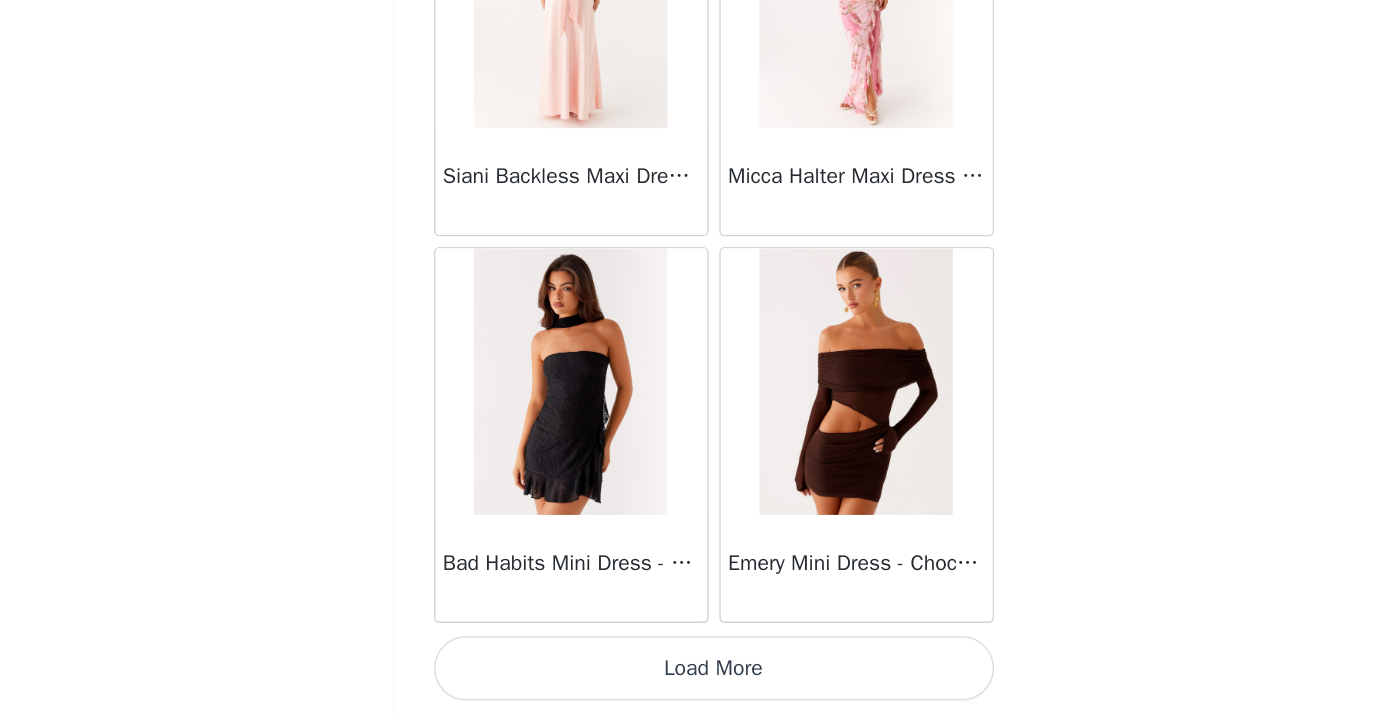 click on "Load More" at bounding box center [695, 680] 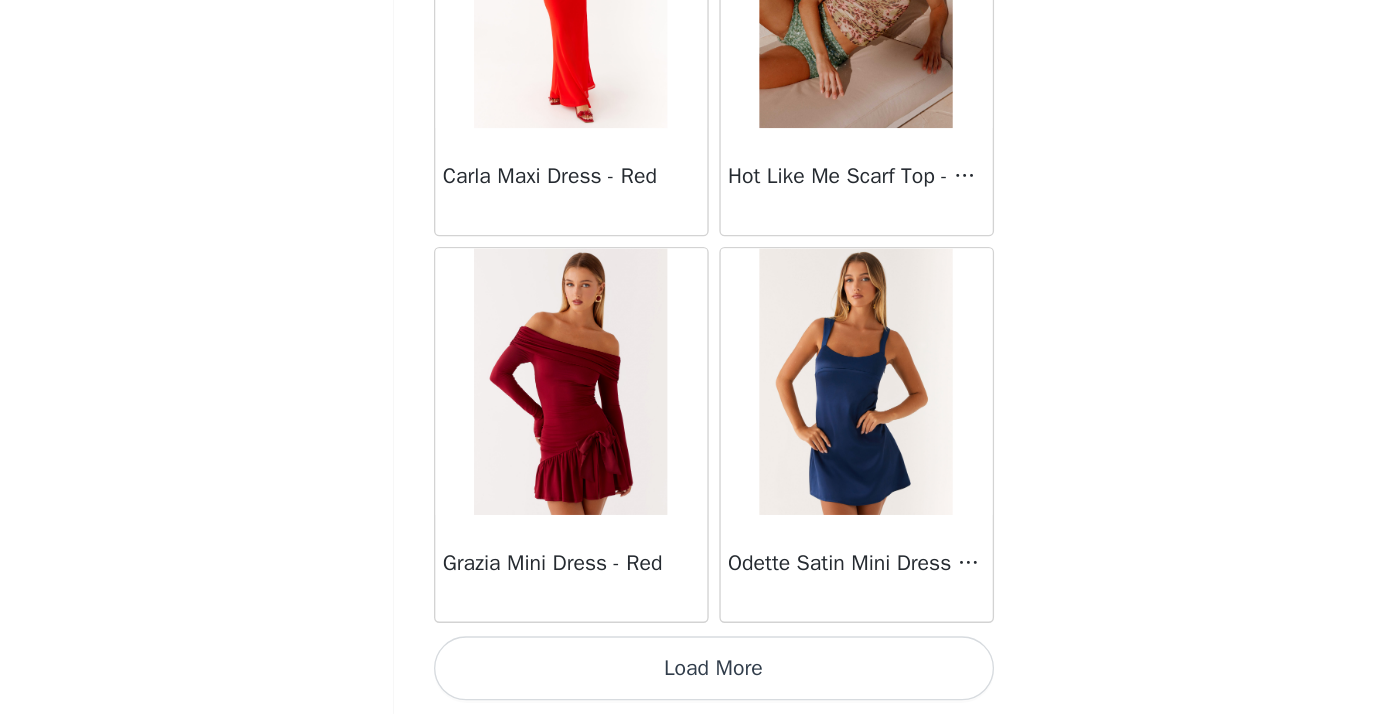 scroll 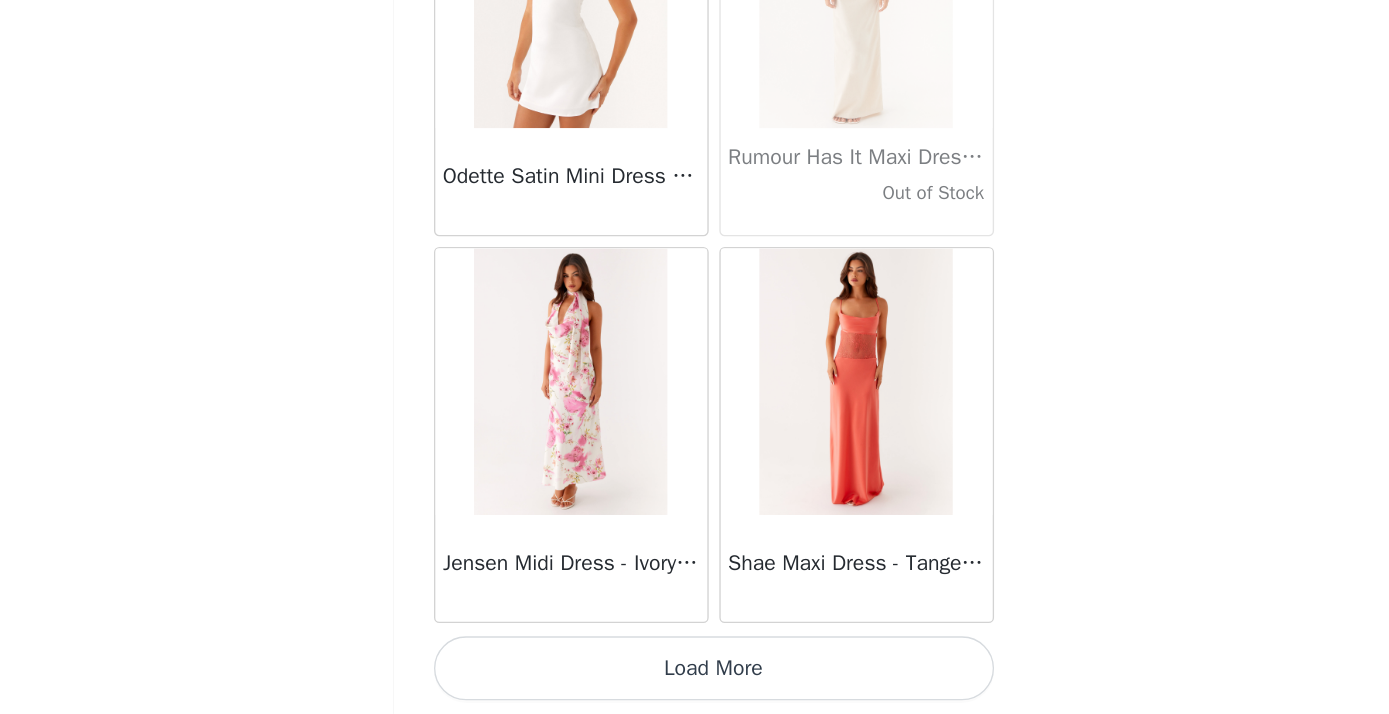 click on "Load More" at bounding box center [695, 680] 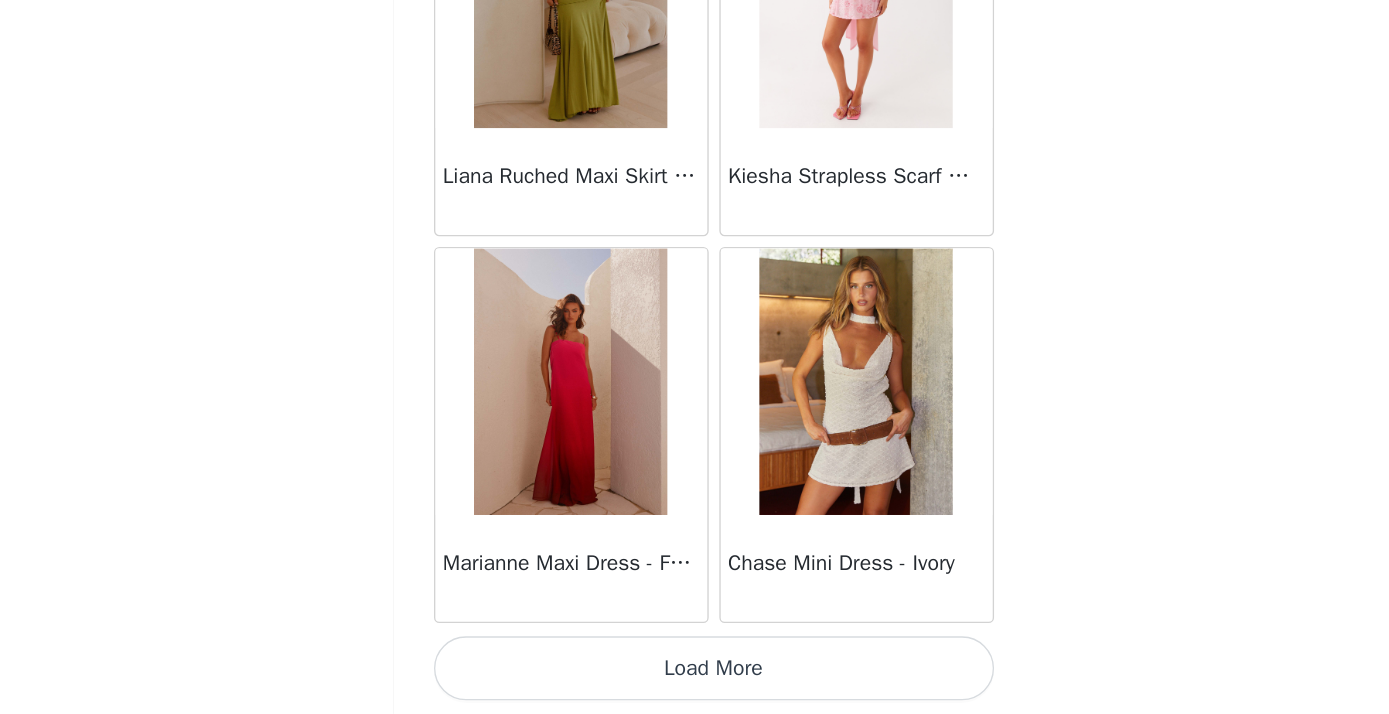 click on "Load More" at bounding box center (695, 680) 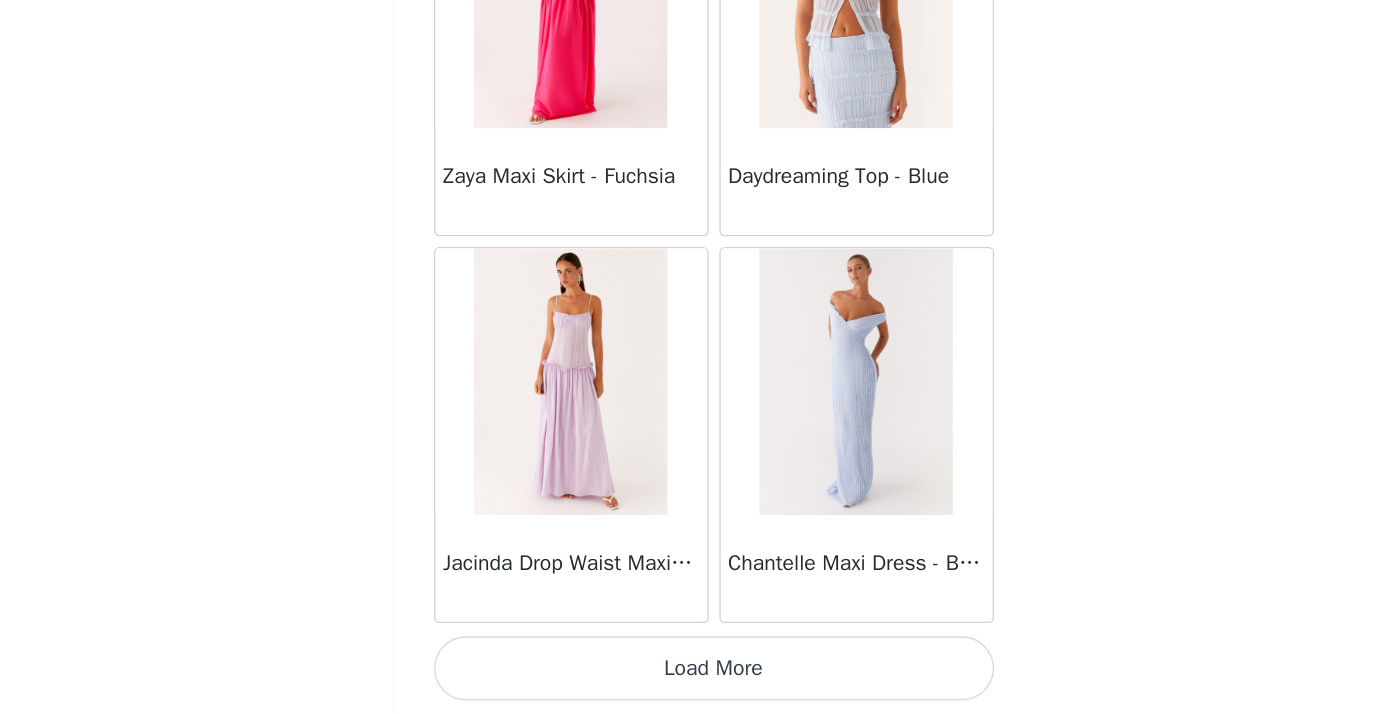 scroll, scrollTop: 63246, scrollLeft: 0, axis: vertical 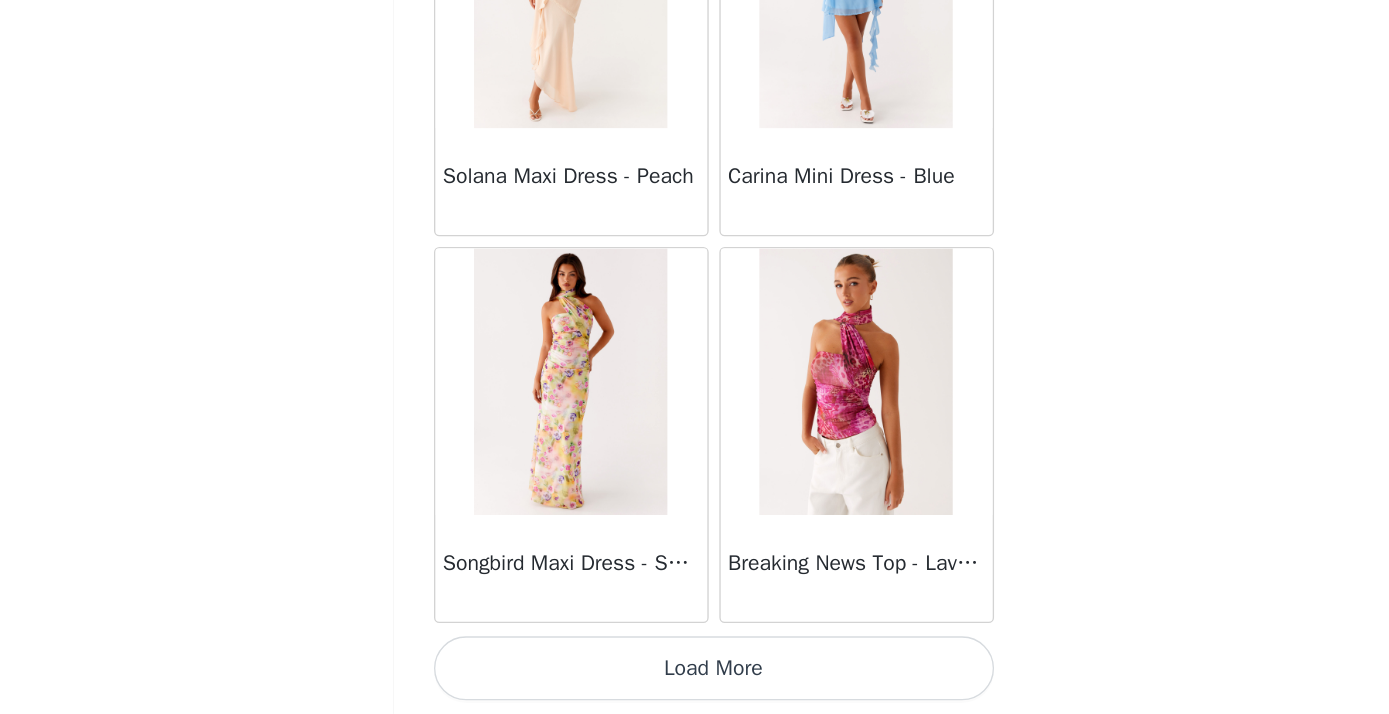 click on "Load More" at bounding box center [695, 680] 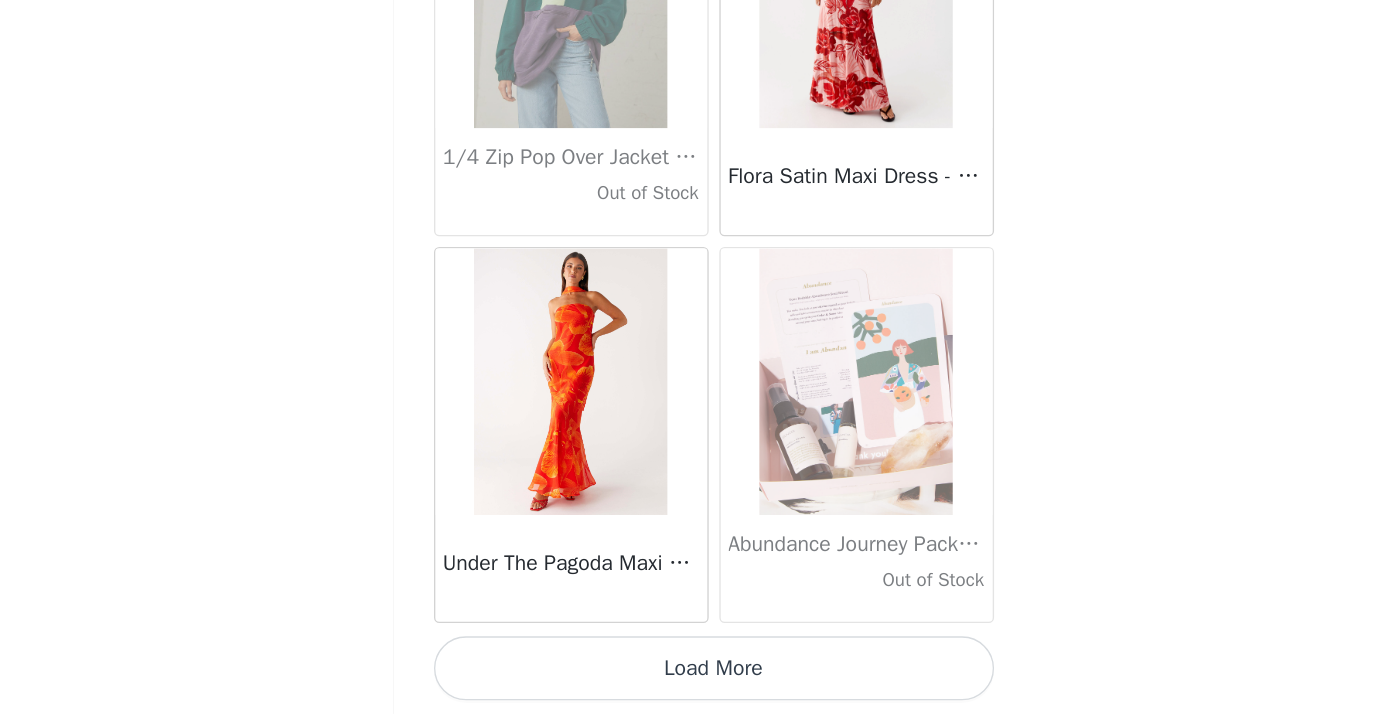 scroll, scrollTop: 69046, scrollLeft: 0, axis: vertical 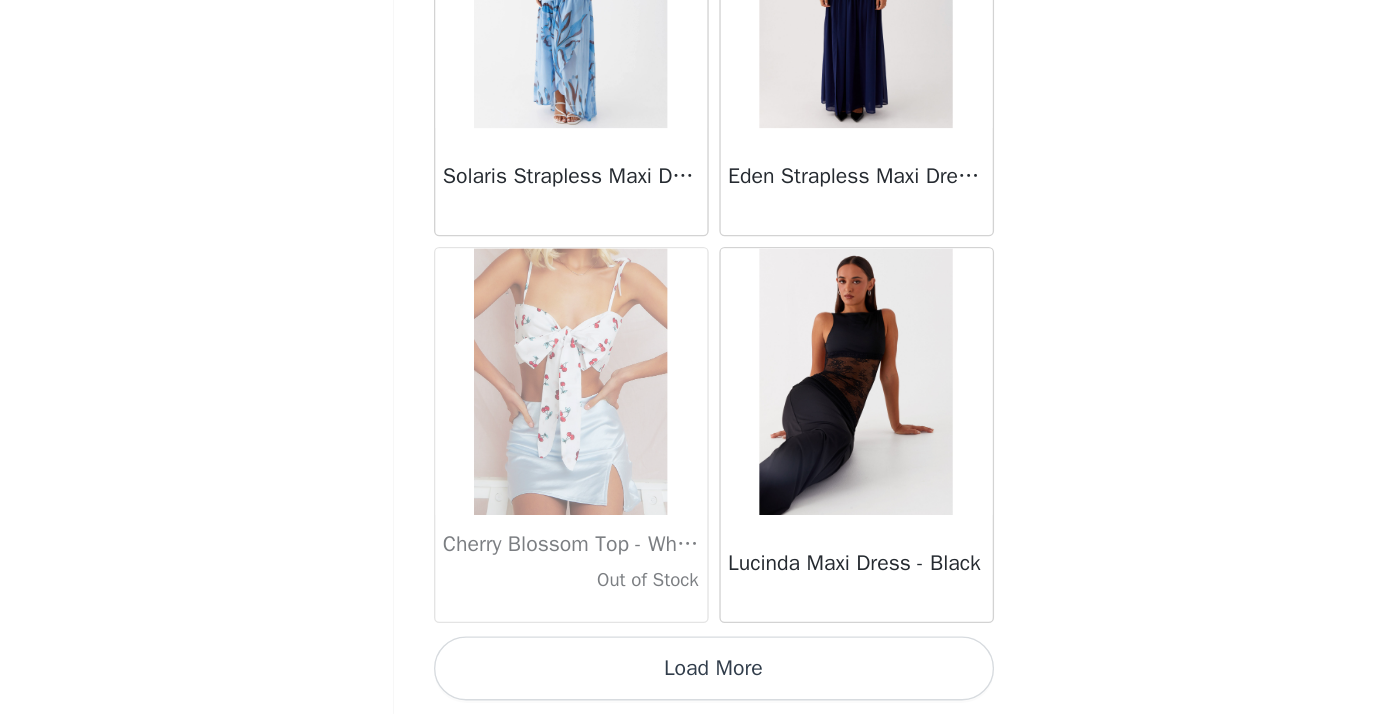 click on "Load More" at bounding box center [695, 680] 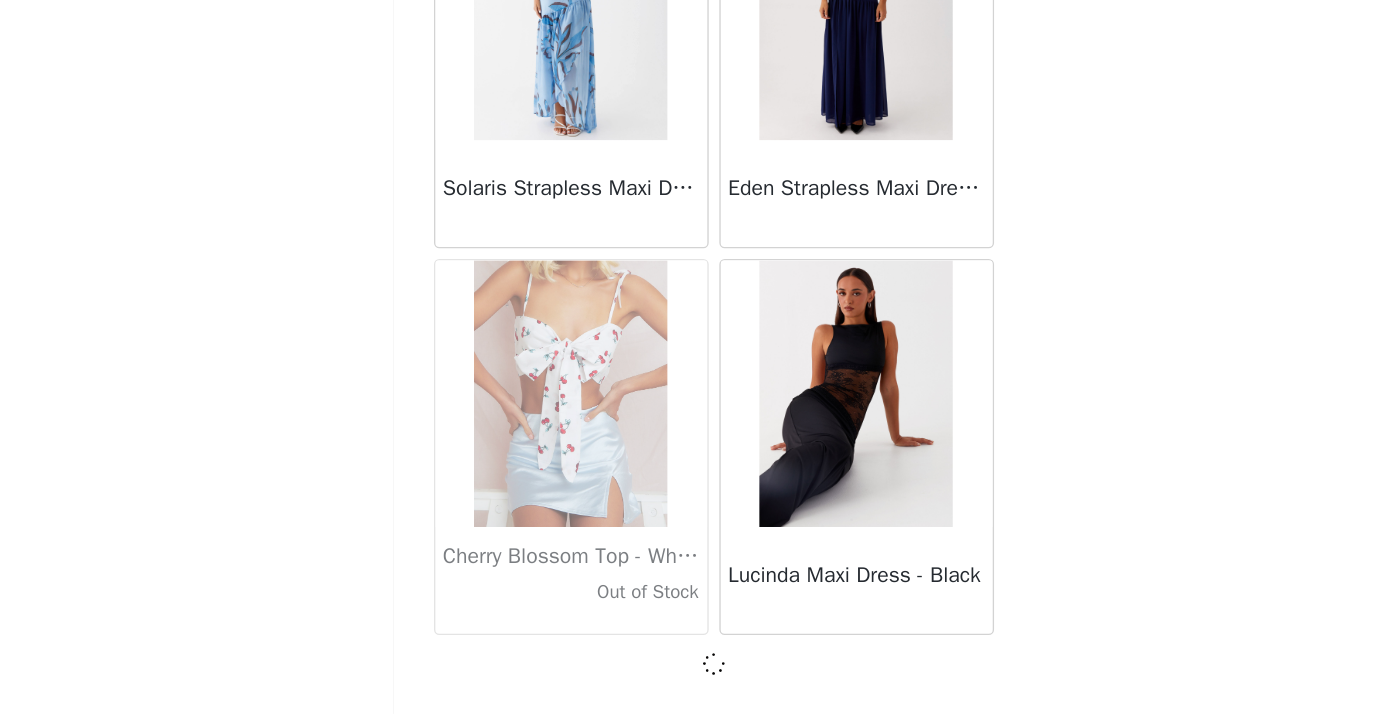scroll, scrollTop: 71937, scrollLeft: 0, axis: vertical 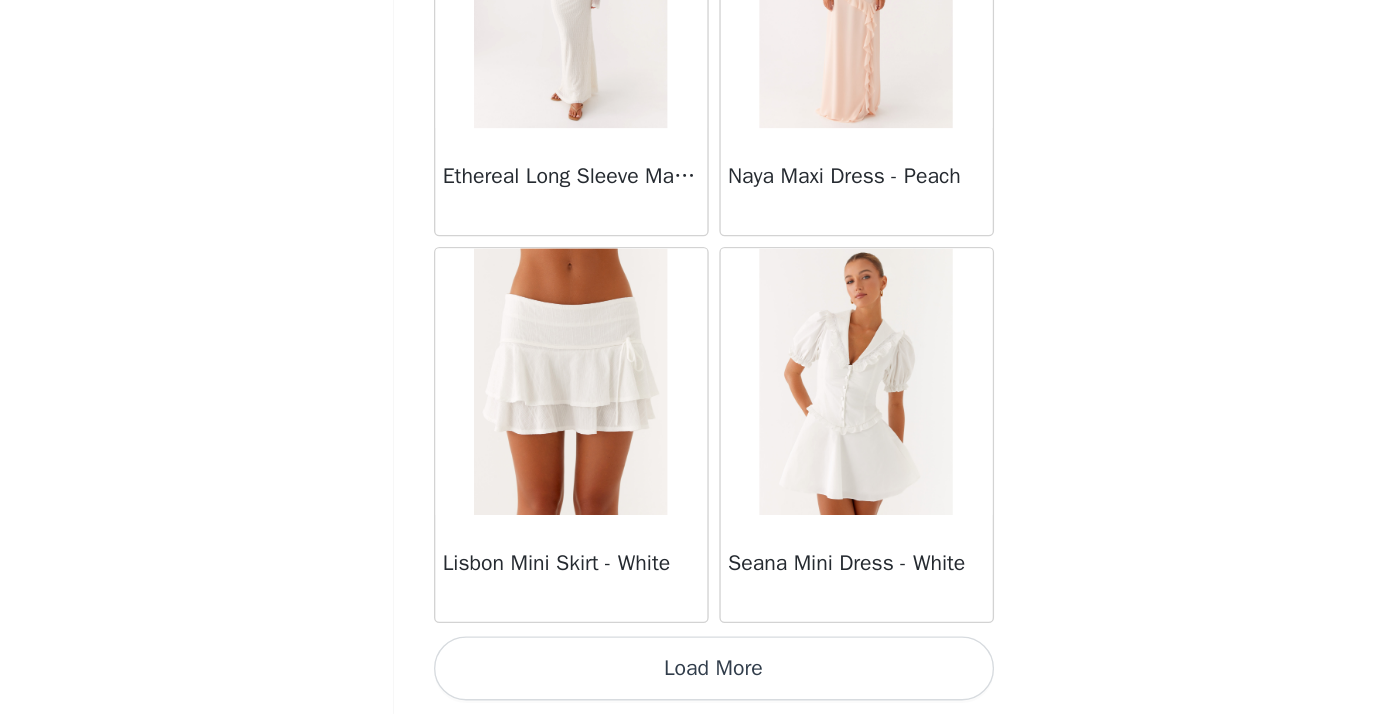 click on "Load More" at bounding box center [695, 680] 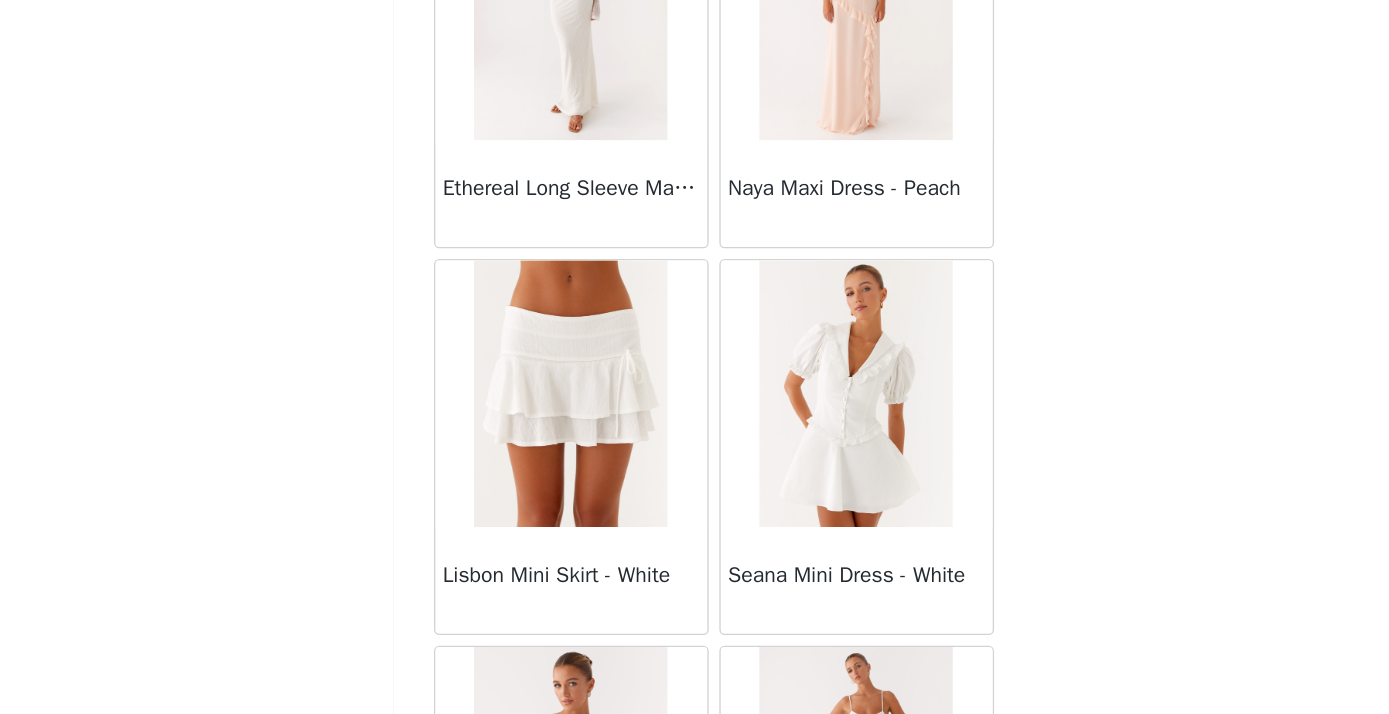 scroll, scrollTop: 0, scrollLeft: 0, axis: both 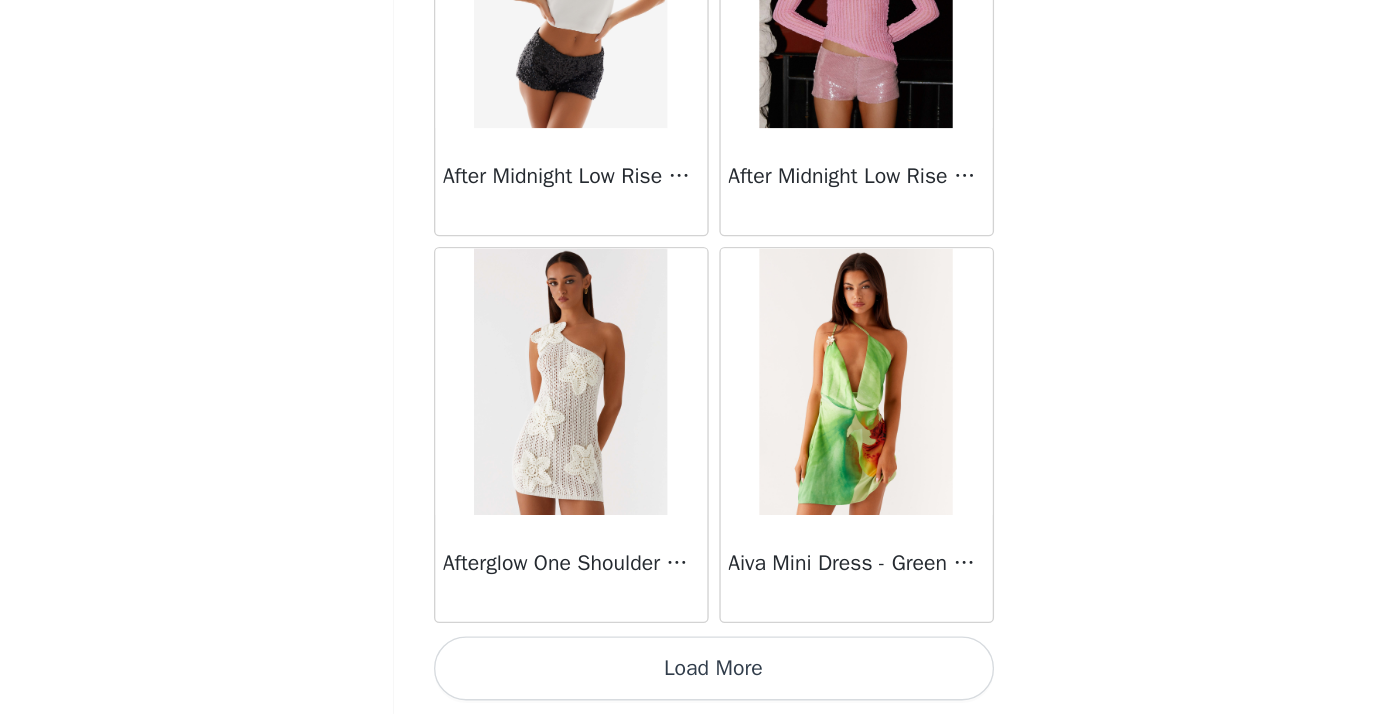 click on "Load More" at bounding box center (695, 680) 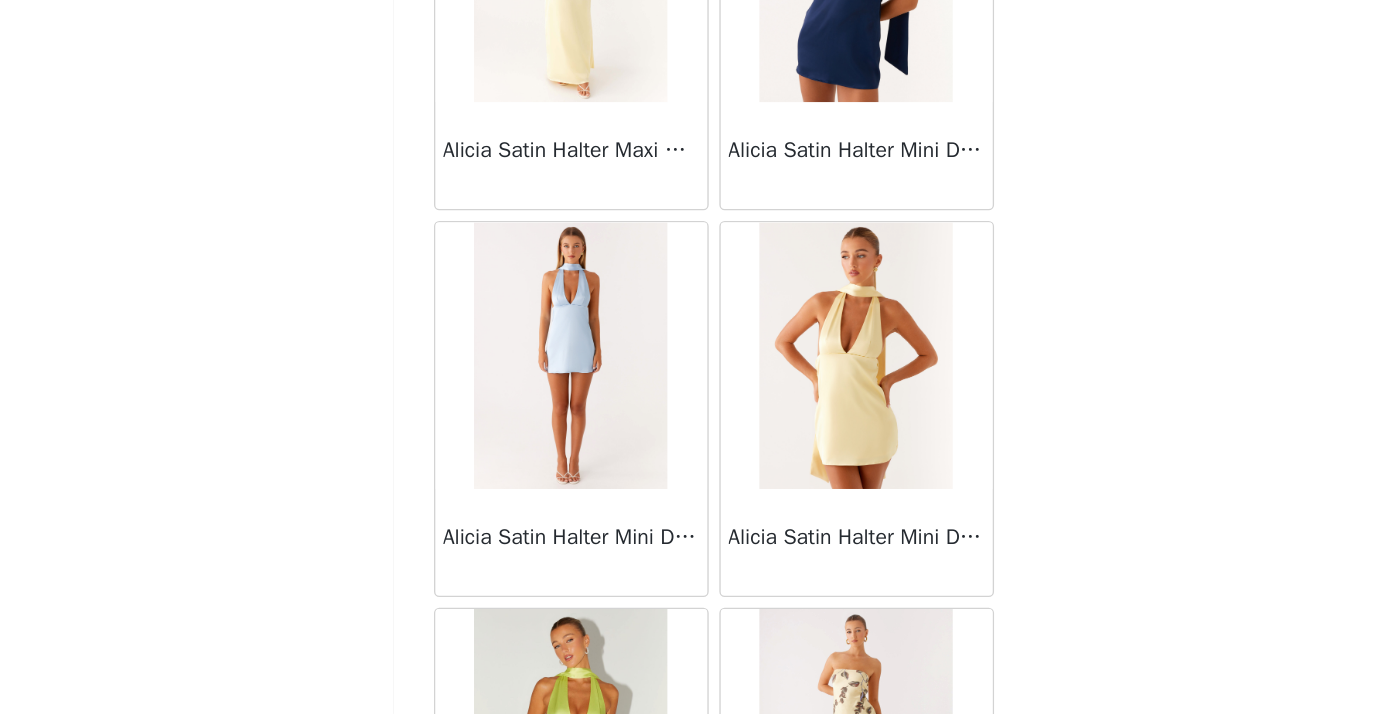 scroll, scrollTop: 79900, scrollLeft: 0, axis: vertical 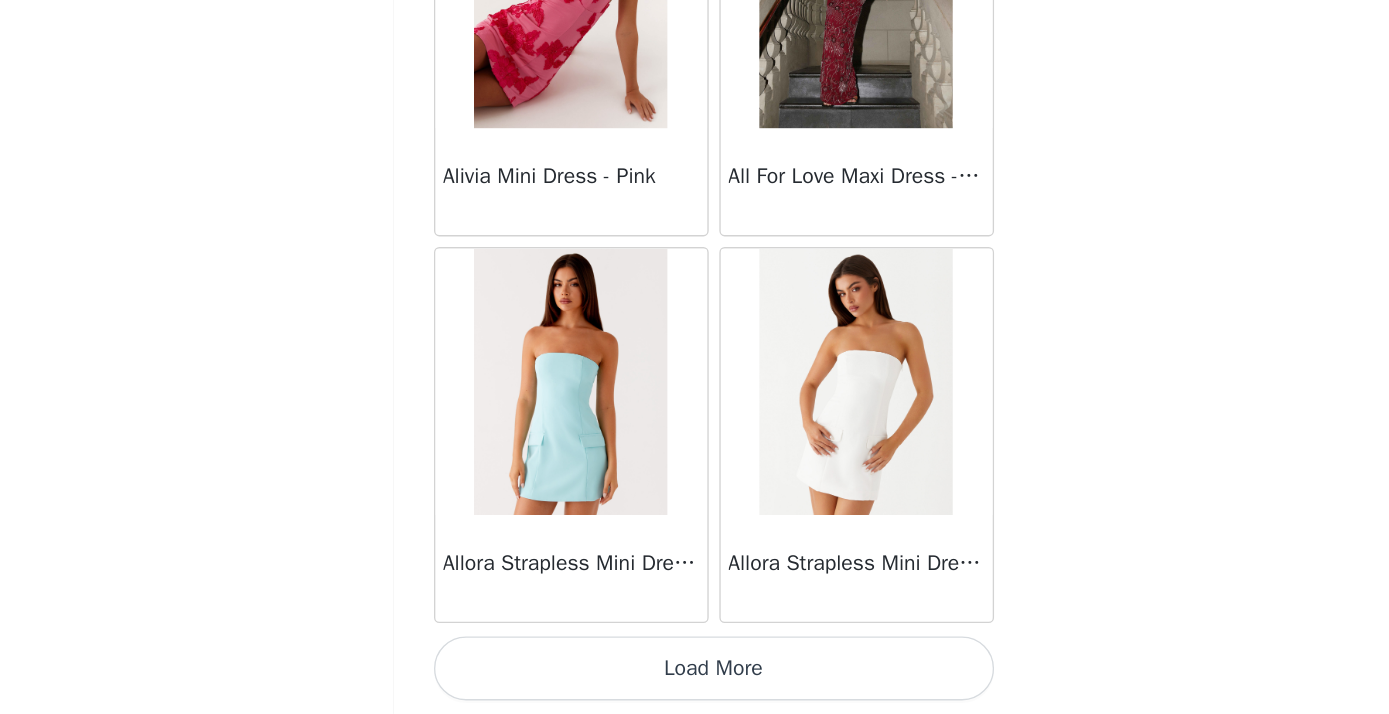 click on "Load More" at bounding box center [695, 680] 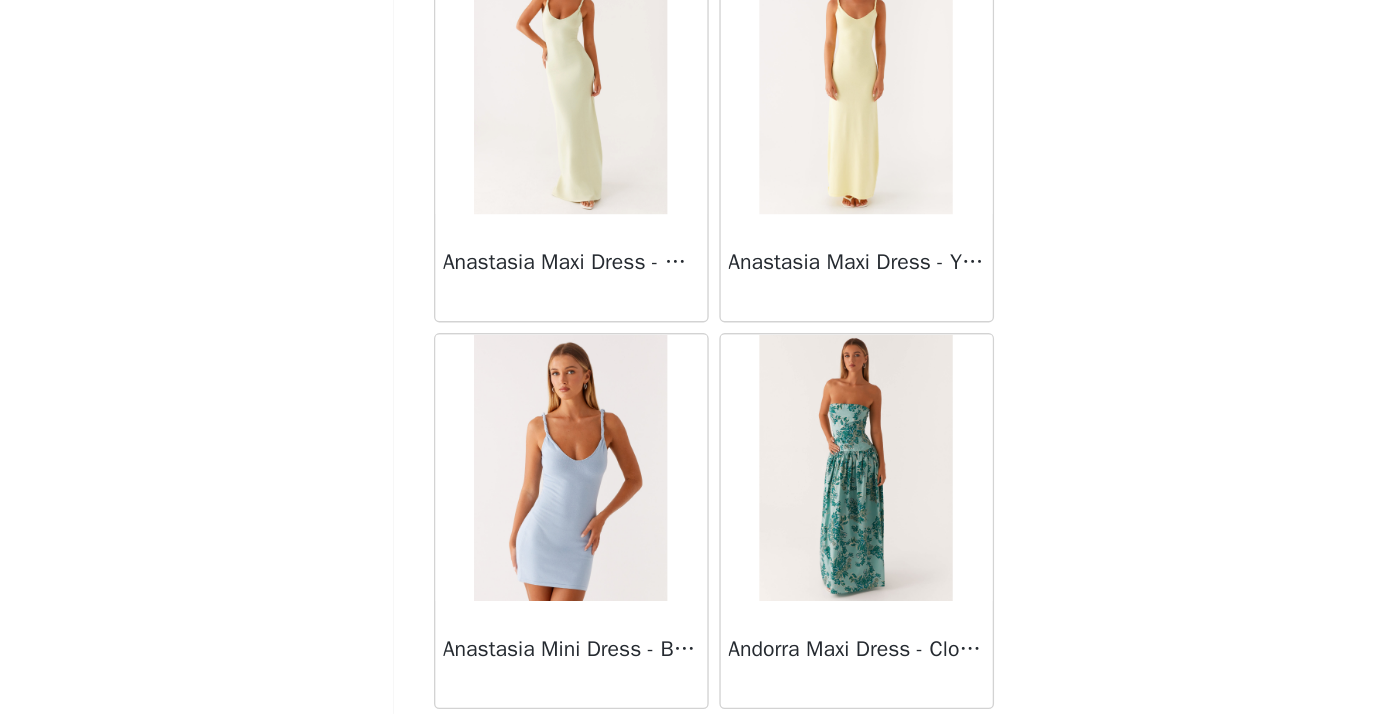 scroll, scrollTop: 83482, scrollLeft: 0, axis: vertical 